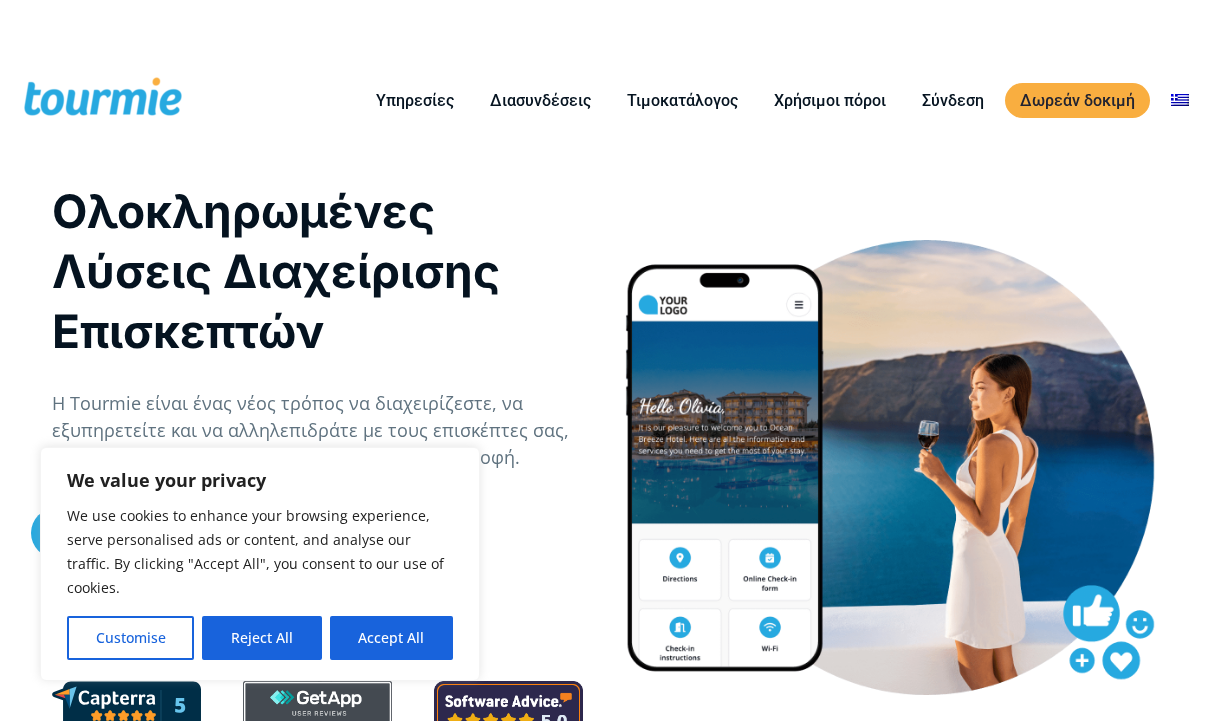 scroll, scrollTop: 0, scrollLeft: 0, axis: both 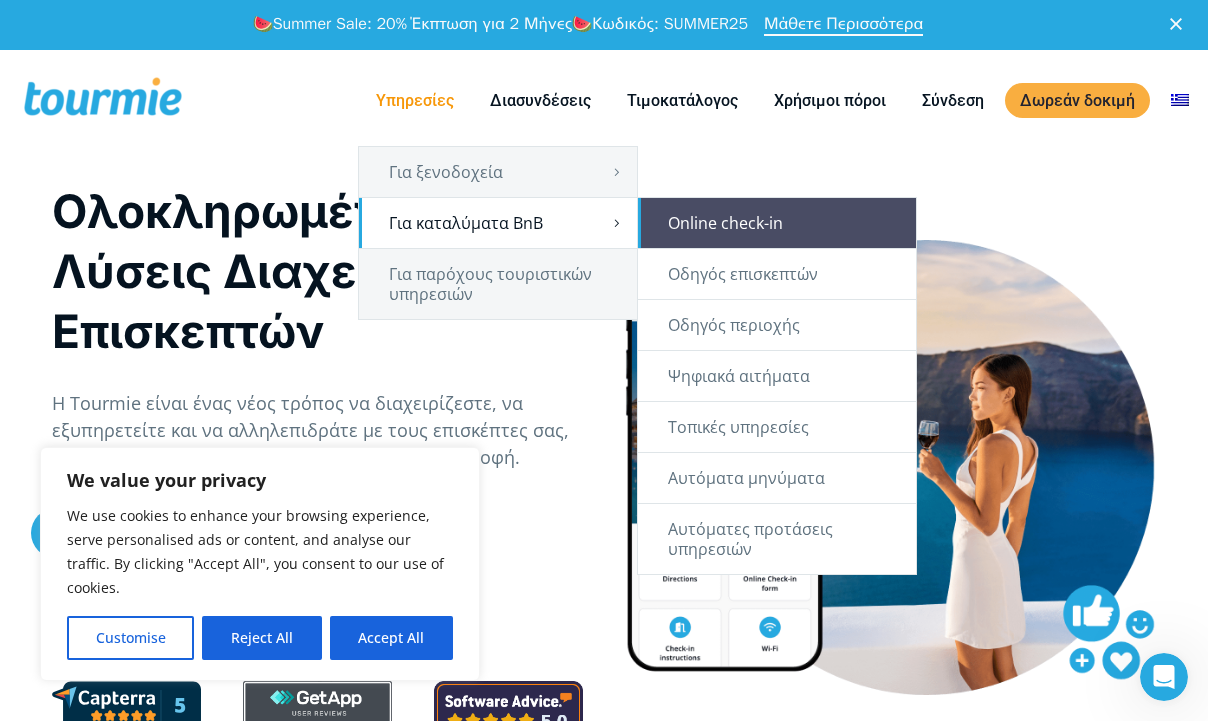 click on "Online check-in" at bounding box center [777, 223] 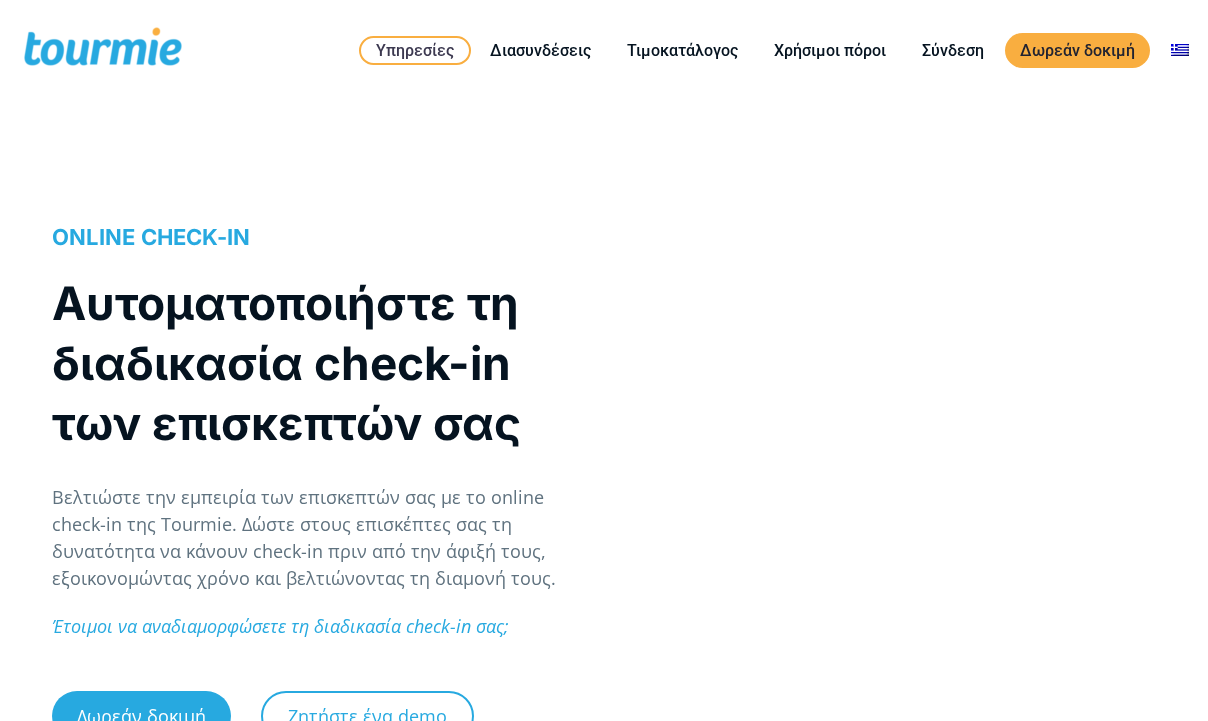 scroll, scrollTop: 0, scrollLeft: 0, axis: both 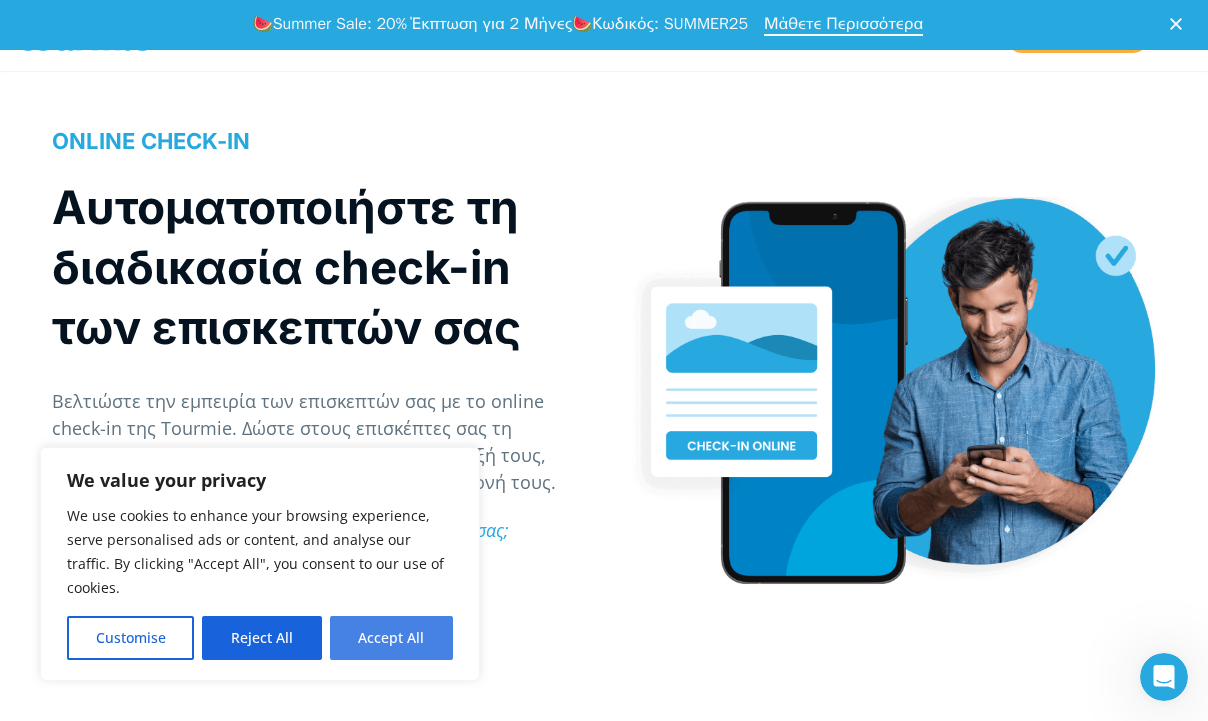 click on "Accept All" at bounding box center [391, 638] 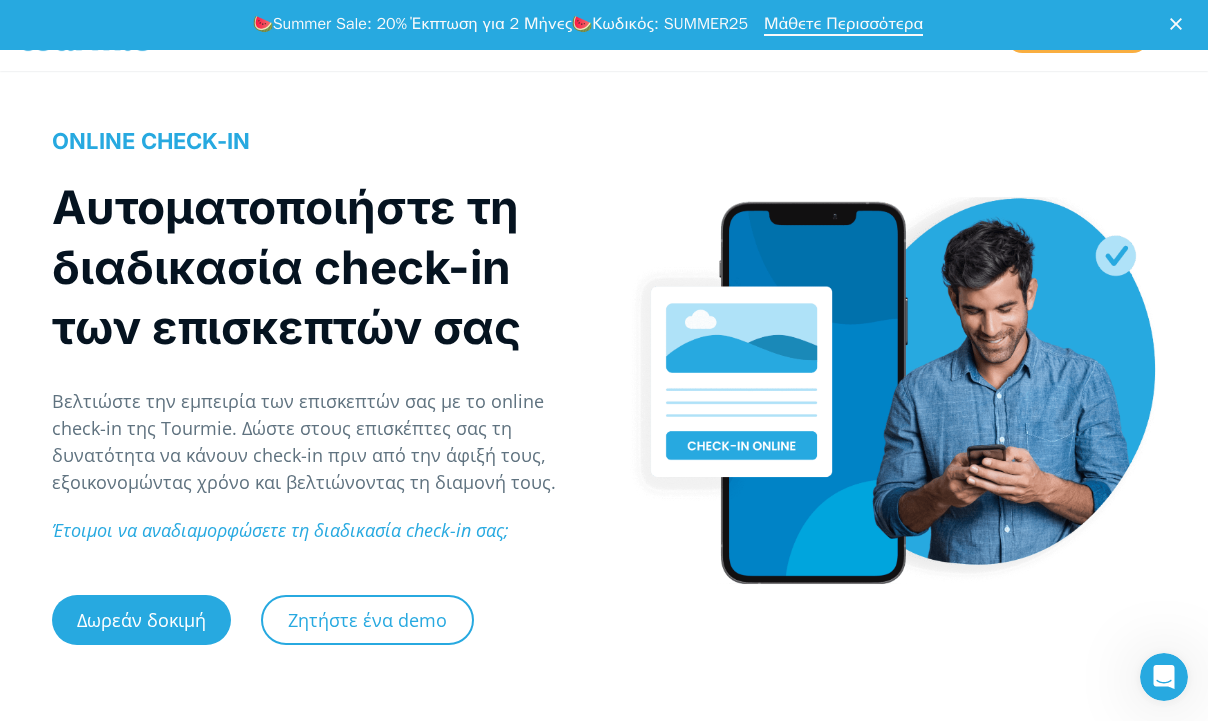 checkbox on "true" 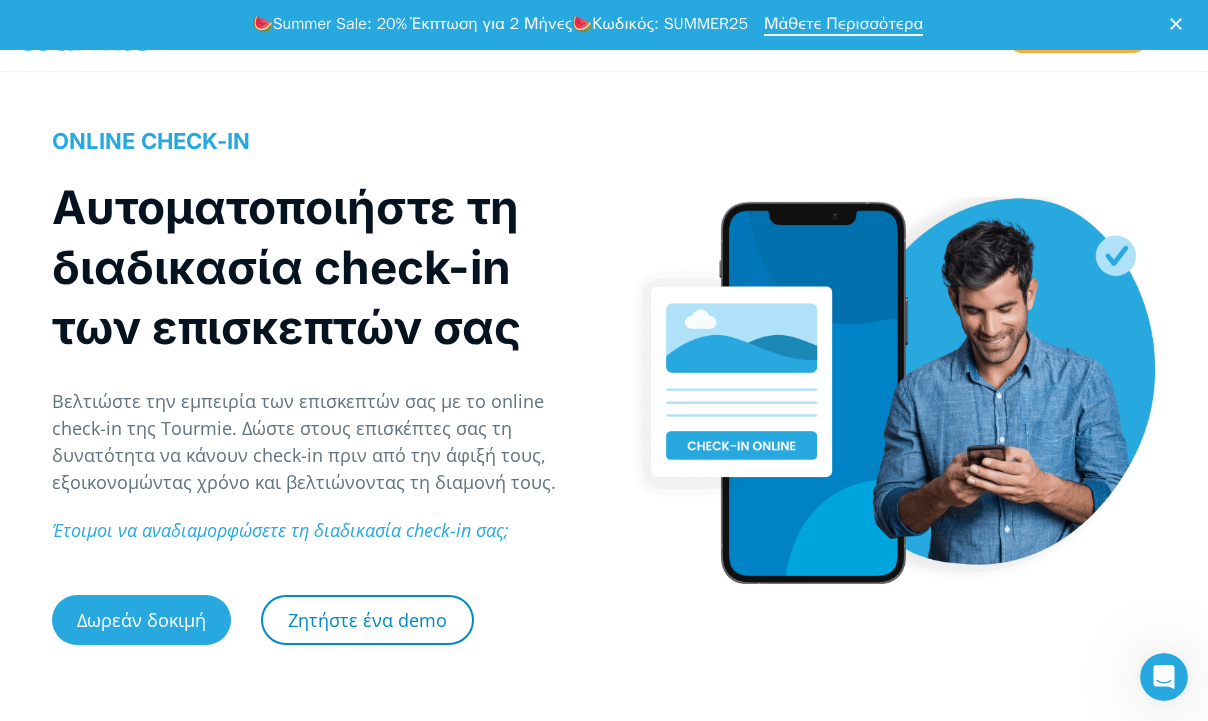 scroll, scrollTop: 0, scrollLeft: 0, axis: both 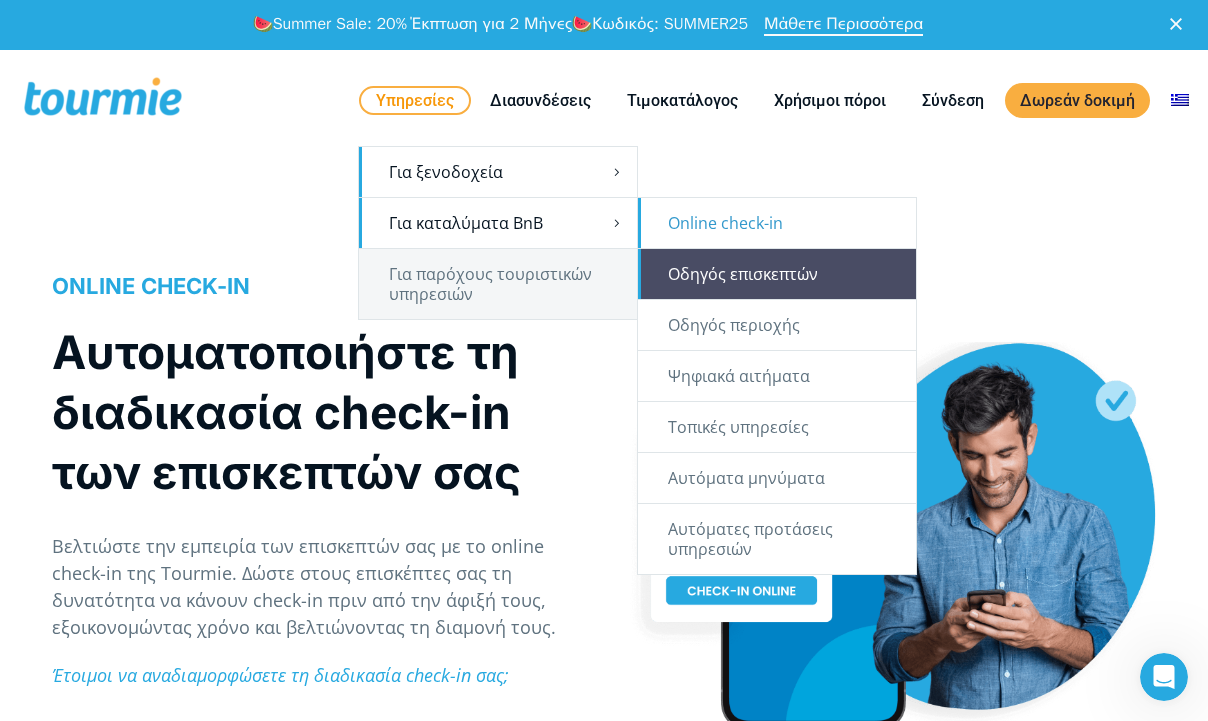 click on "Οδηγός επισκεπτών" at bounding box center [777, 274] 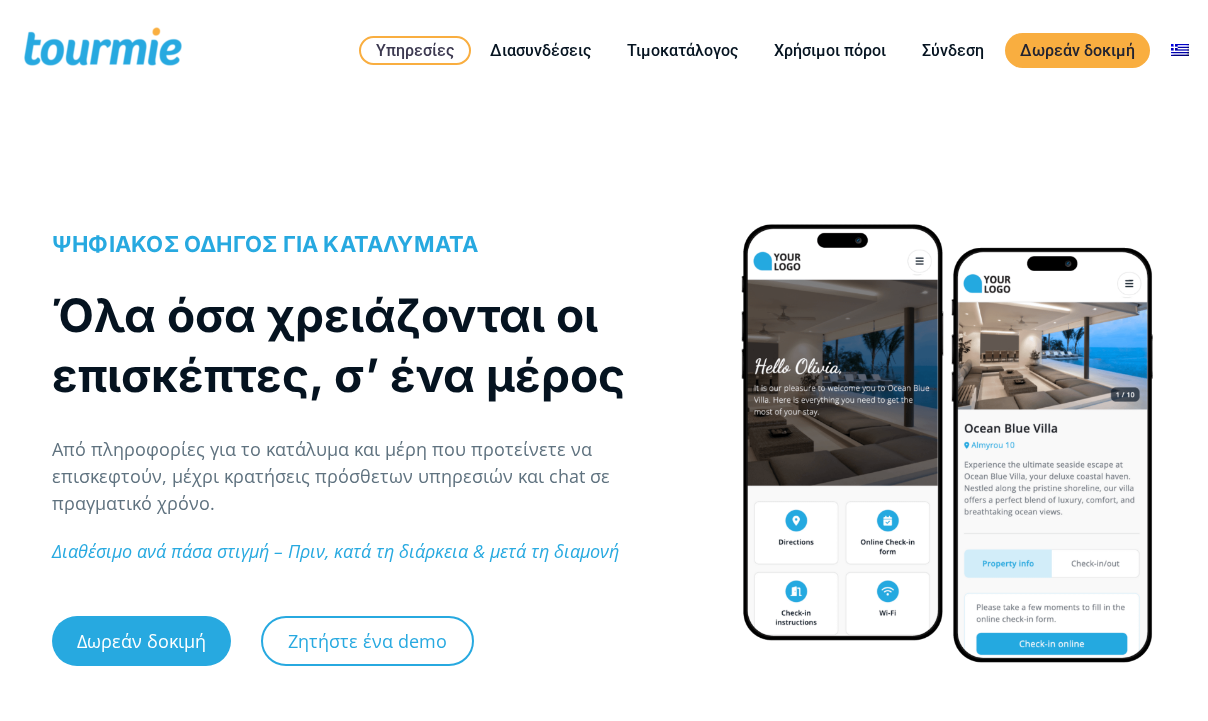 scroll, scrollTop: 0, scrollLeft: 0, axis: both 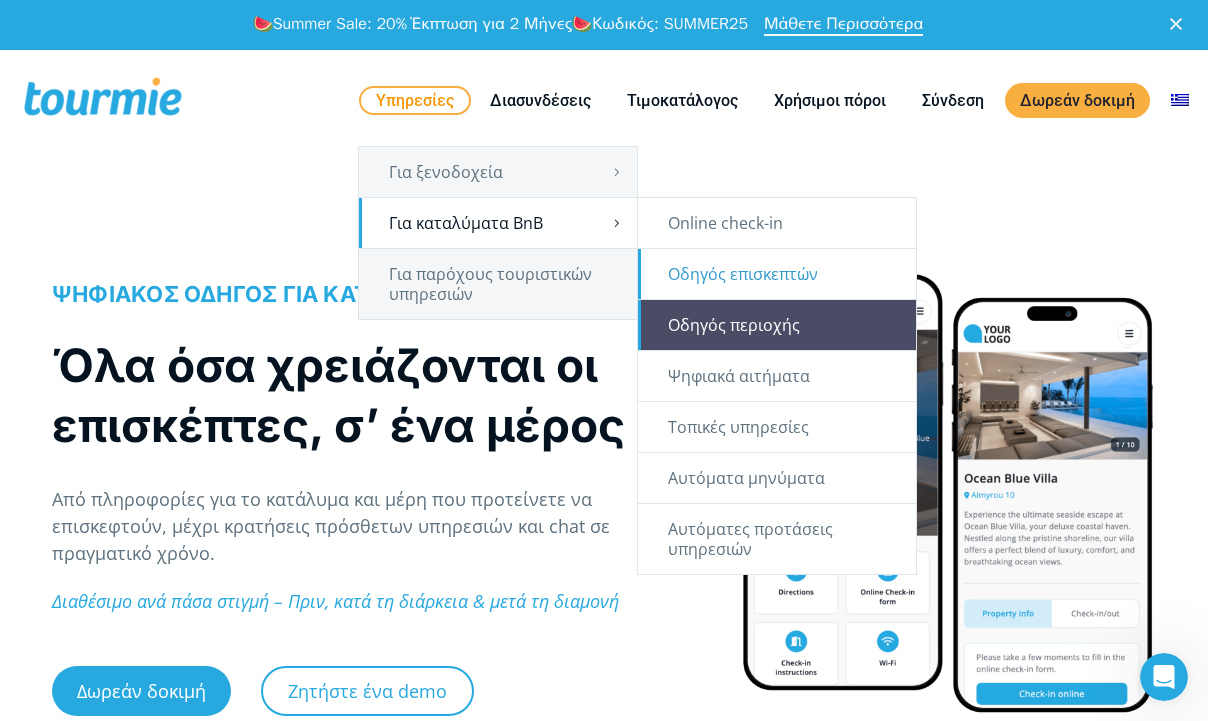 click on "Οδηγός περιοχής" at bounding box center (777, 325) 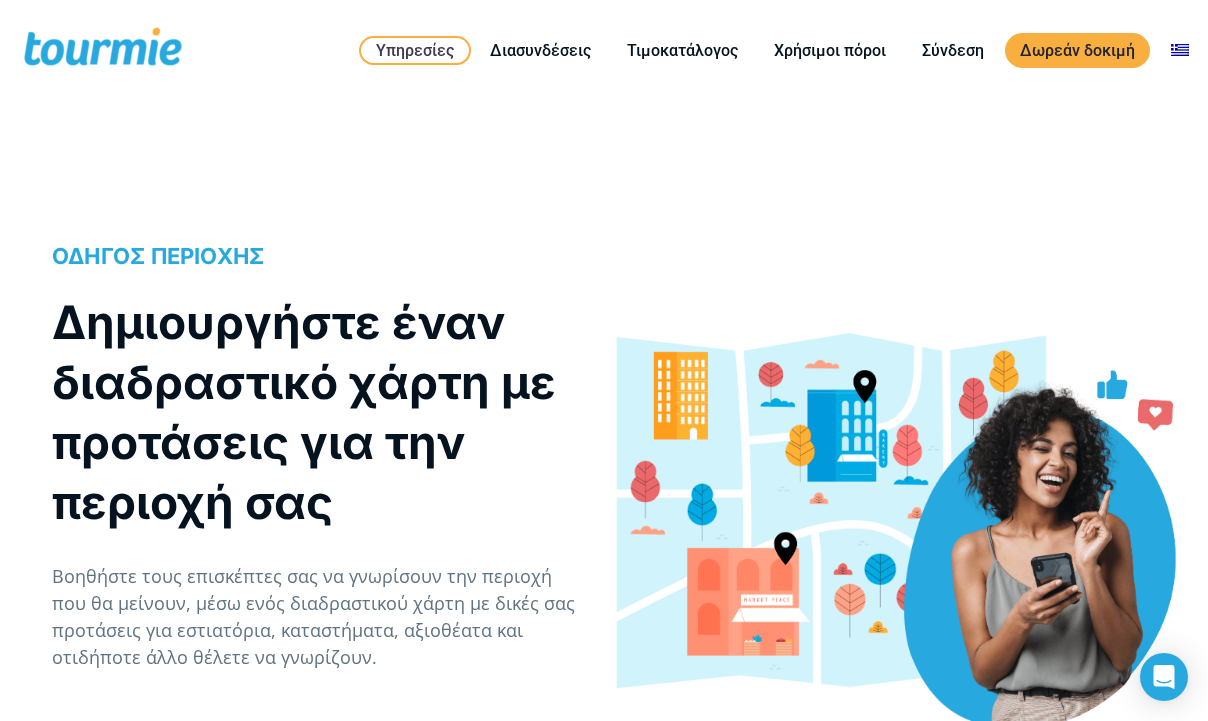 scroll, scrollTop: 0, scrollLeft: 0, axis: both 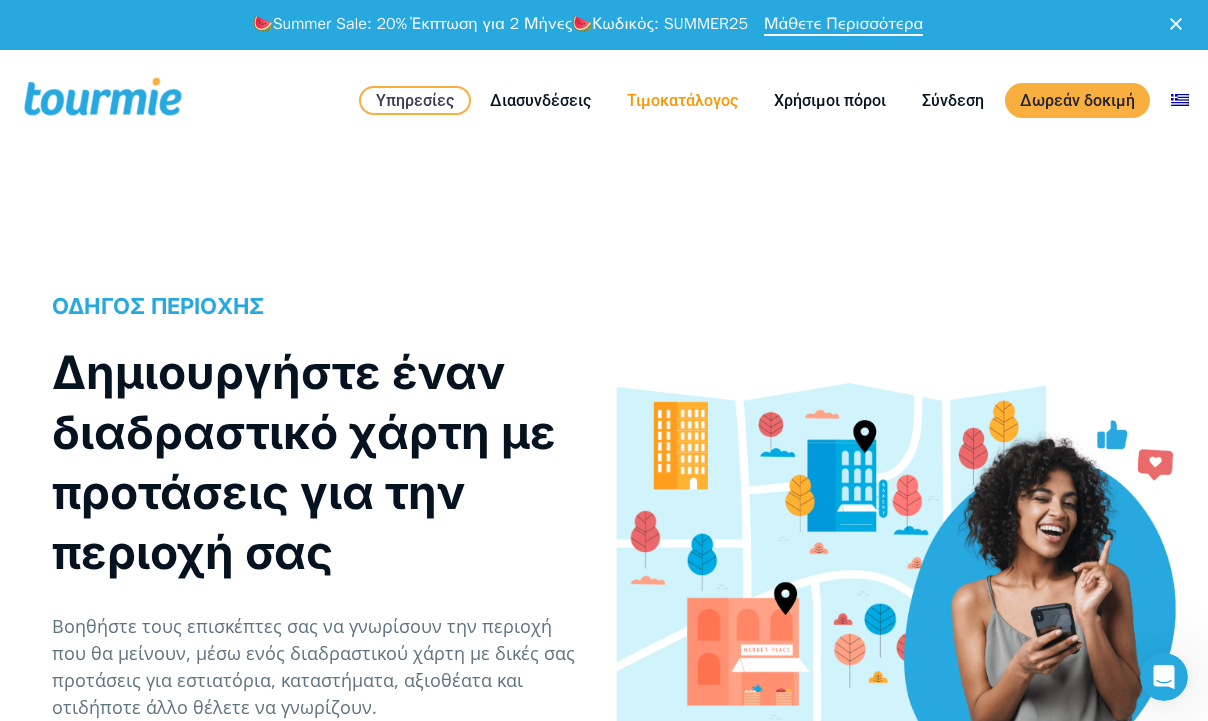 click on "Τιμοκατάλογος" at bounding box center [682, 100] 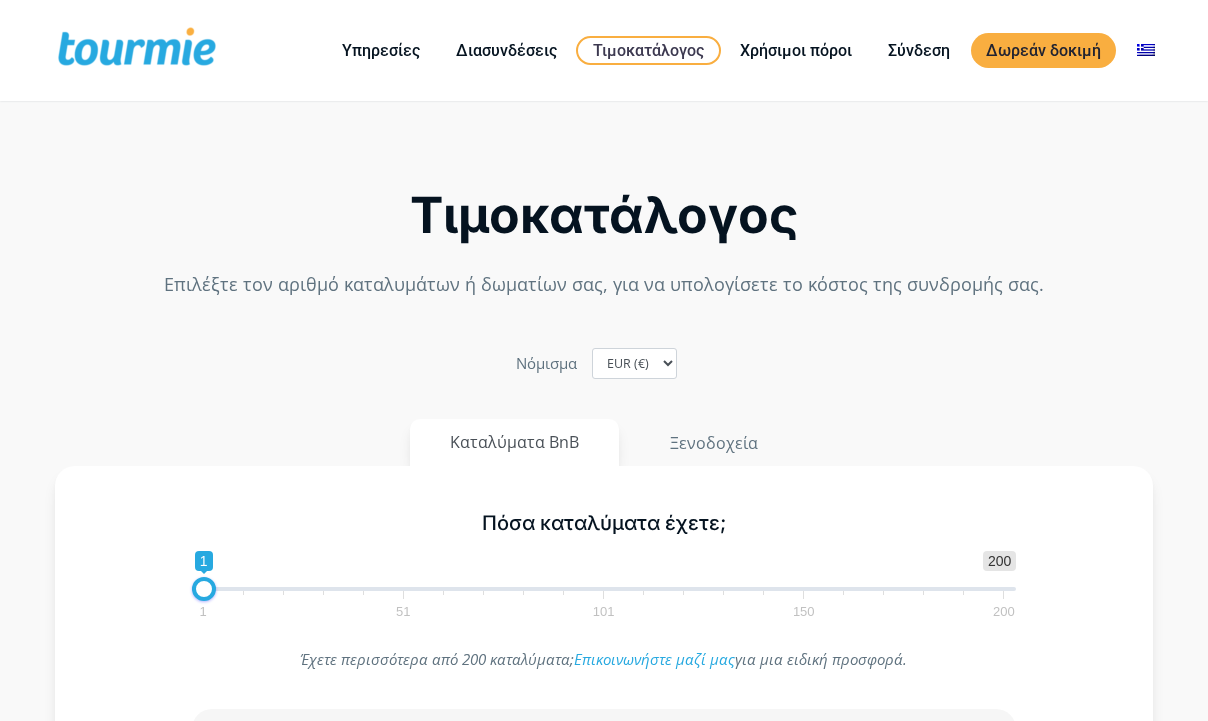 scroll, scrollTop: 0, scrollLeft: 0, axis: both 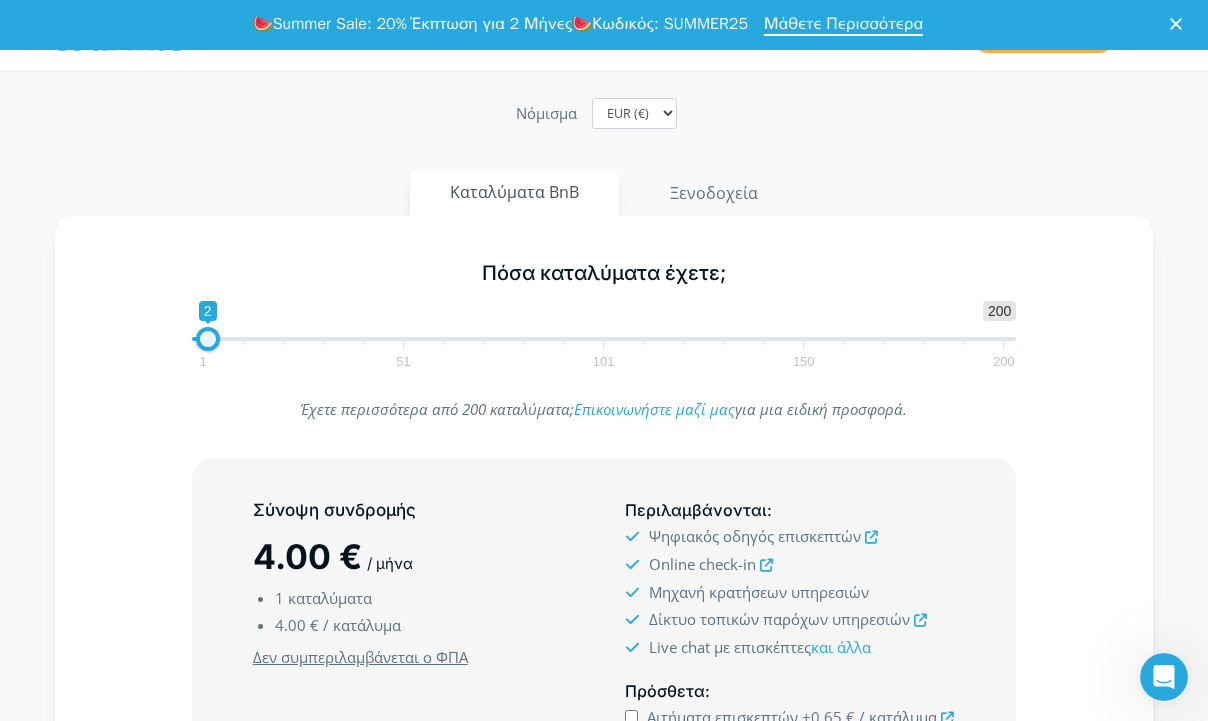 click at bounding box center (208, 339) 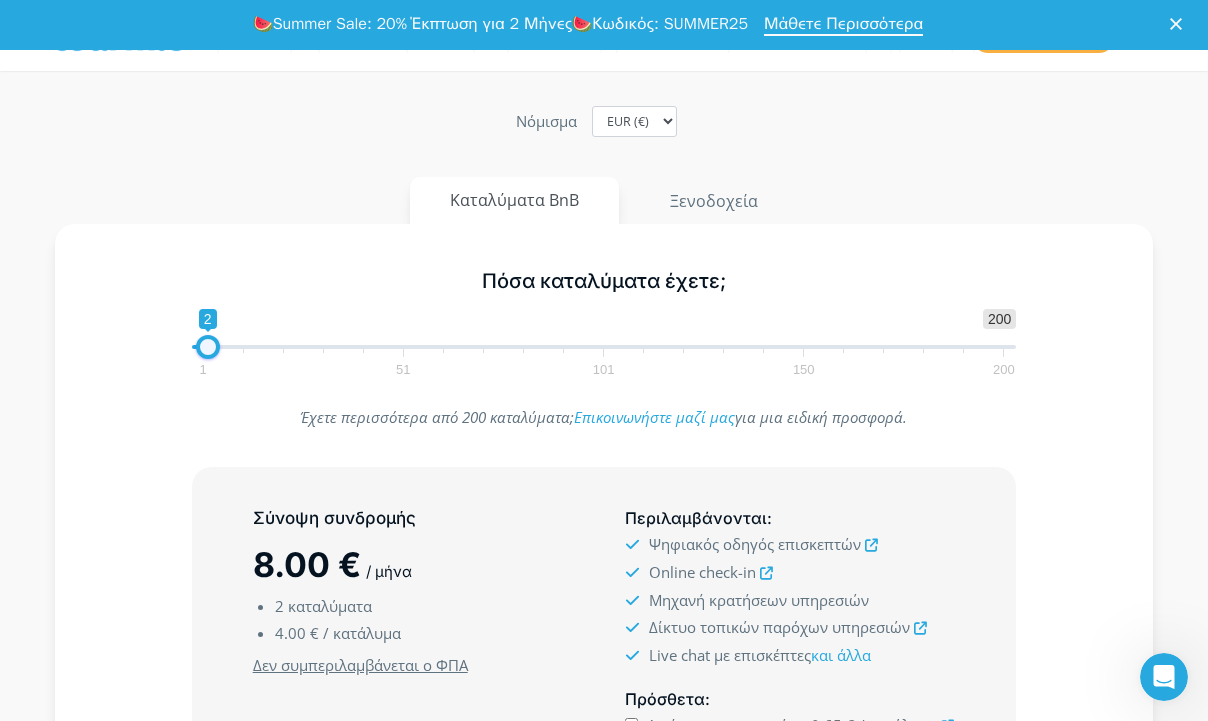scroll, scrollTop: 290, scrollLeft: 0, axis: vertical 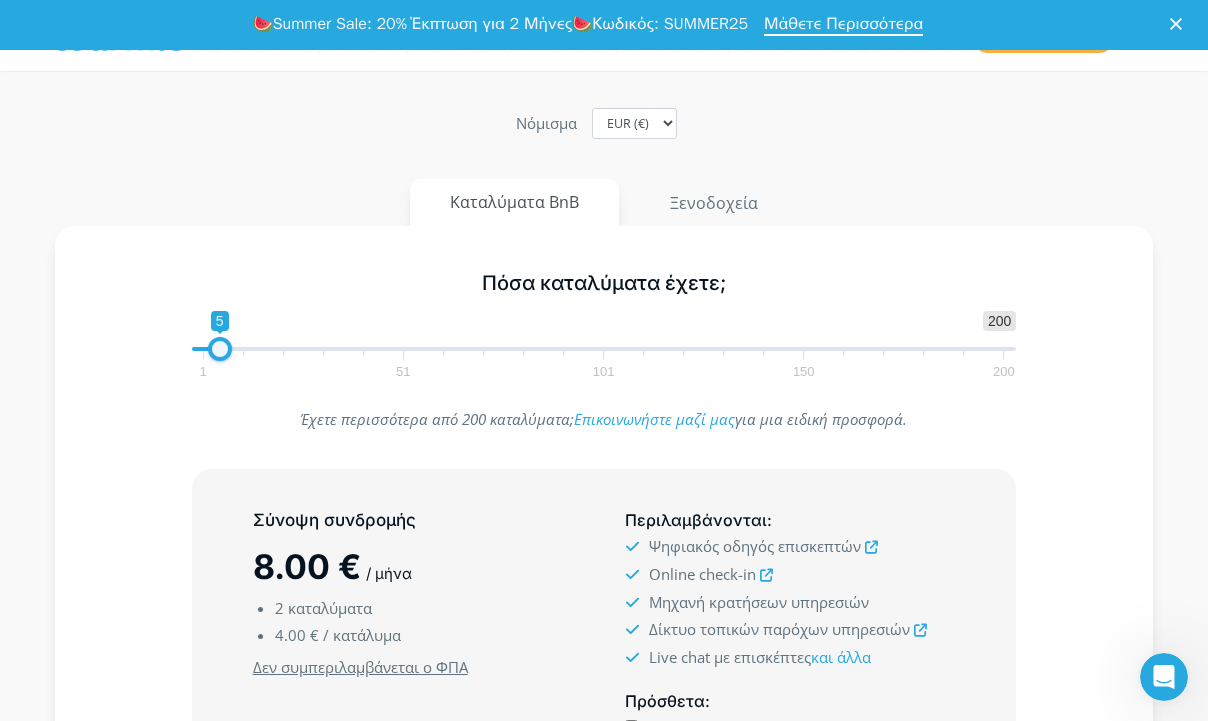 drag, startPoint x: 211, startPoint y: 338, endPoint x: 222, endPoint y: 340, distance: 11.18034 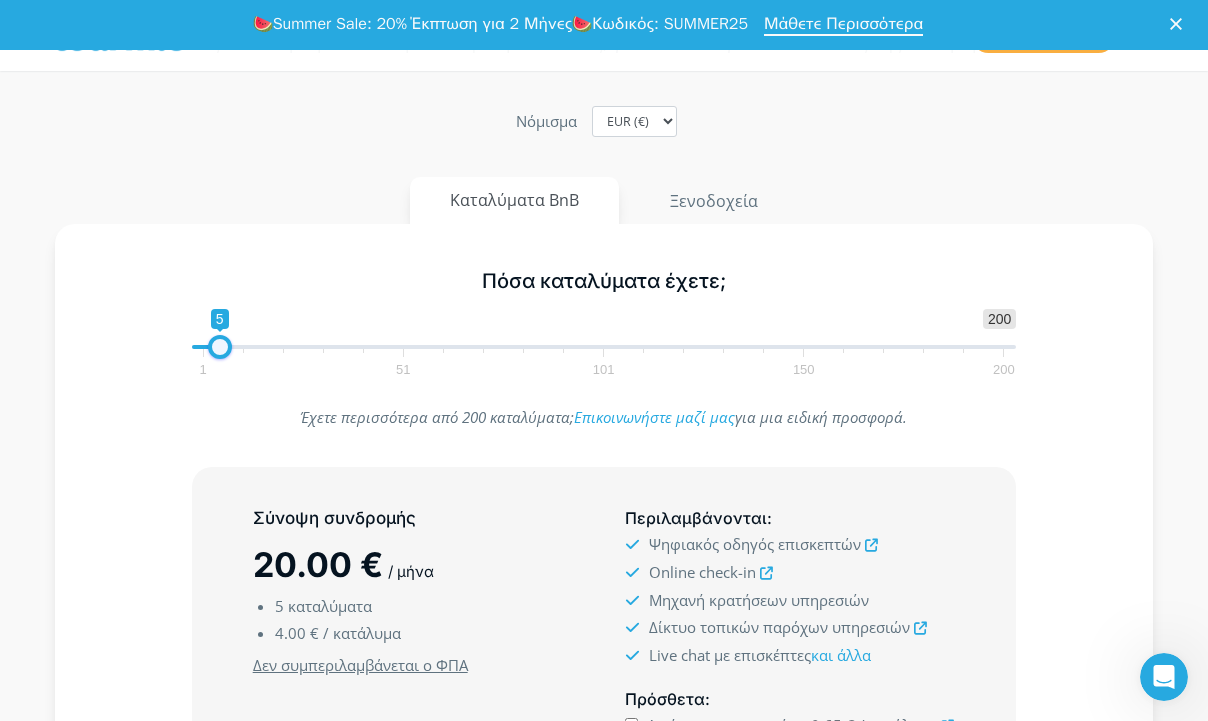 click at bounding box center (220, 347) 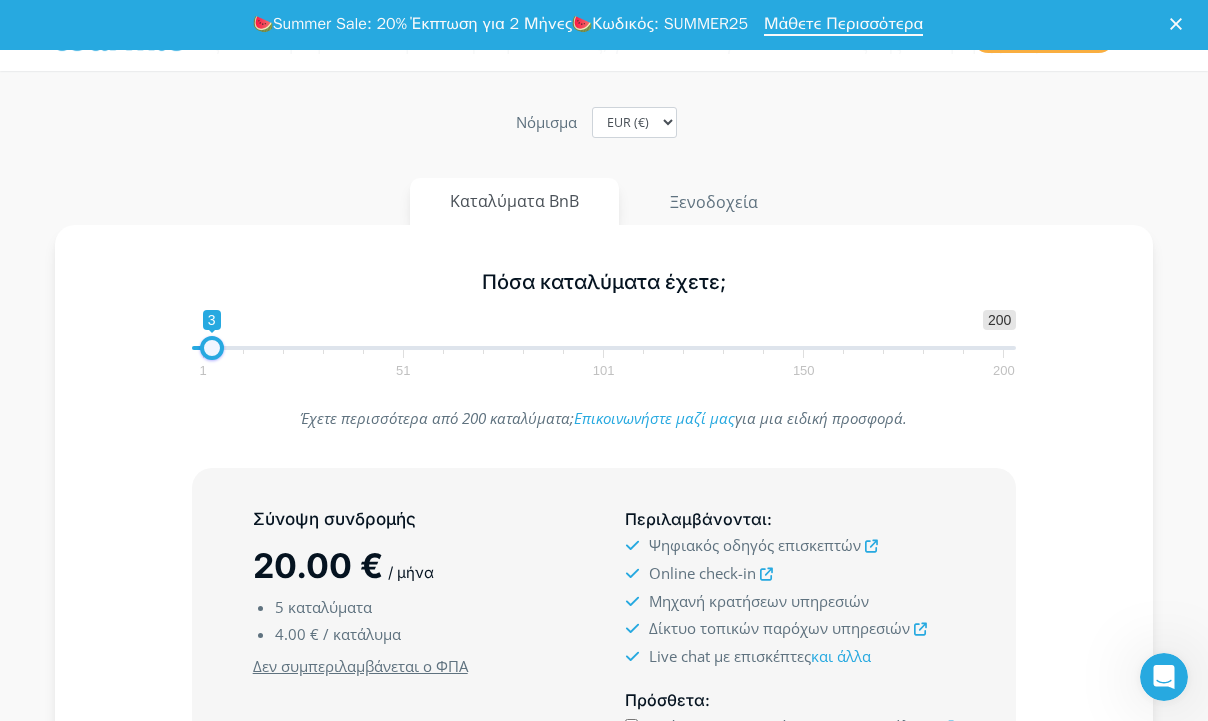 click at bounding box center [212, 348] 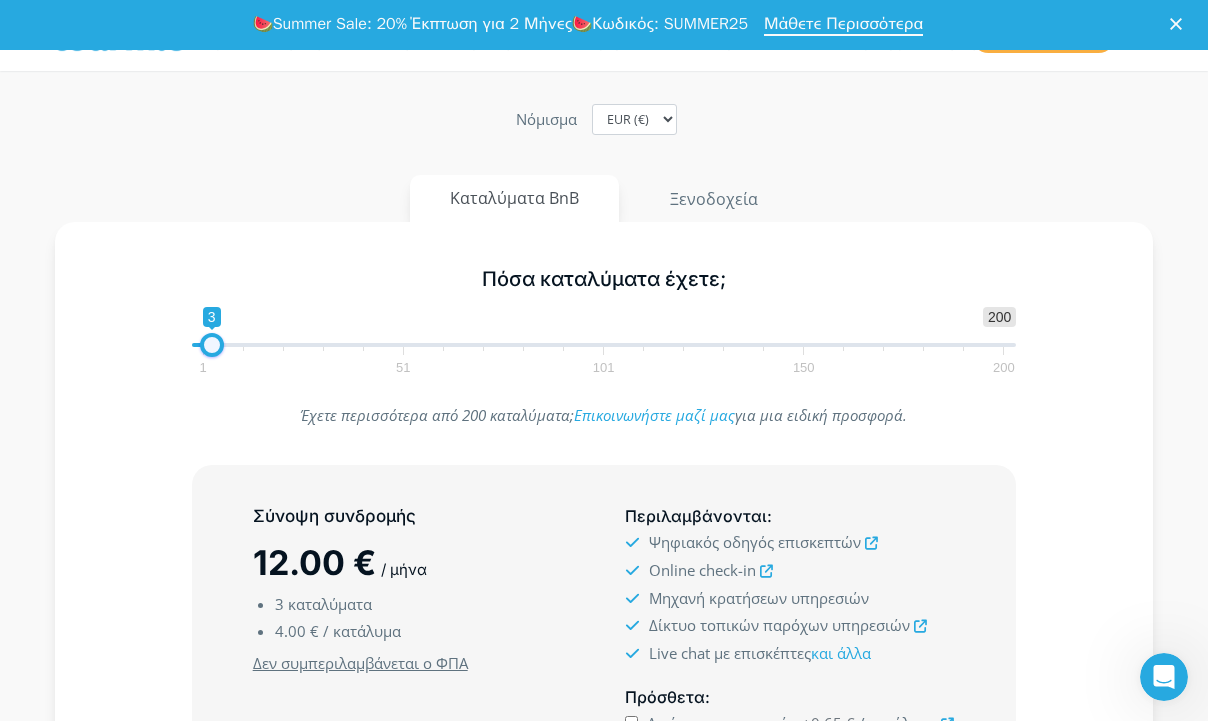 click at bounding box center [212, 345] 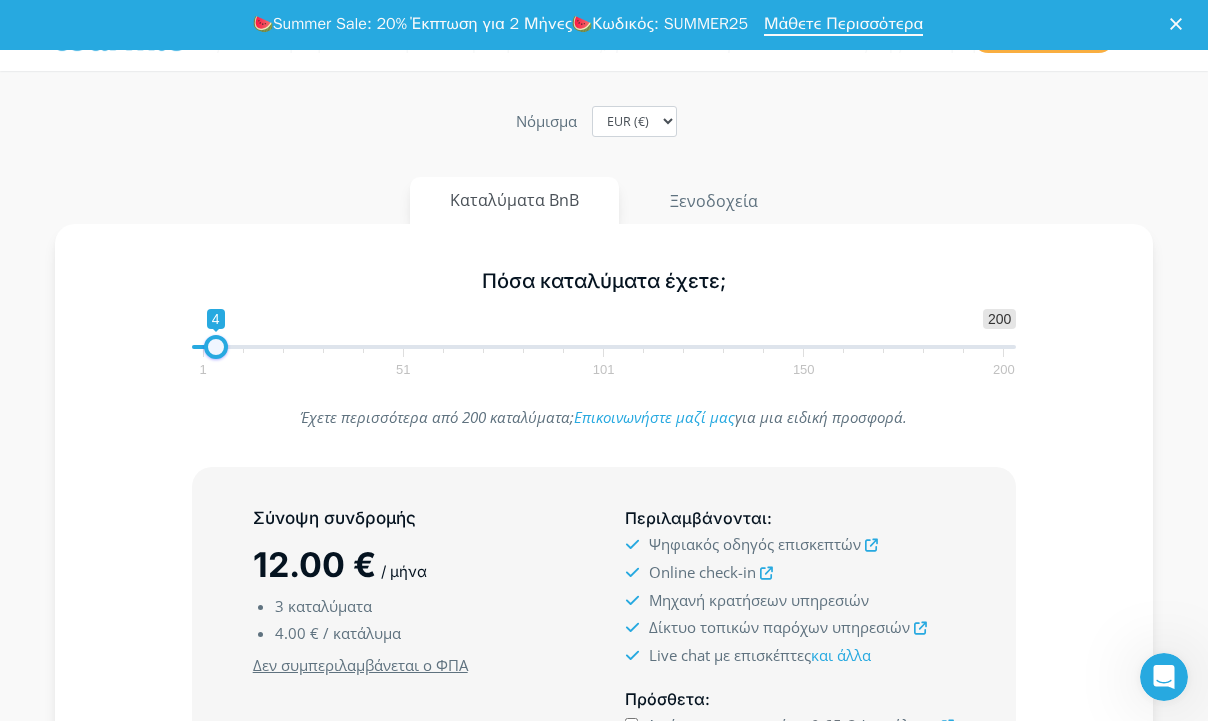 click at bounding box center [216, 347] 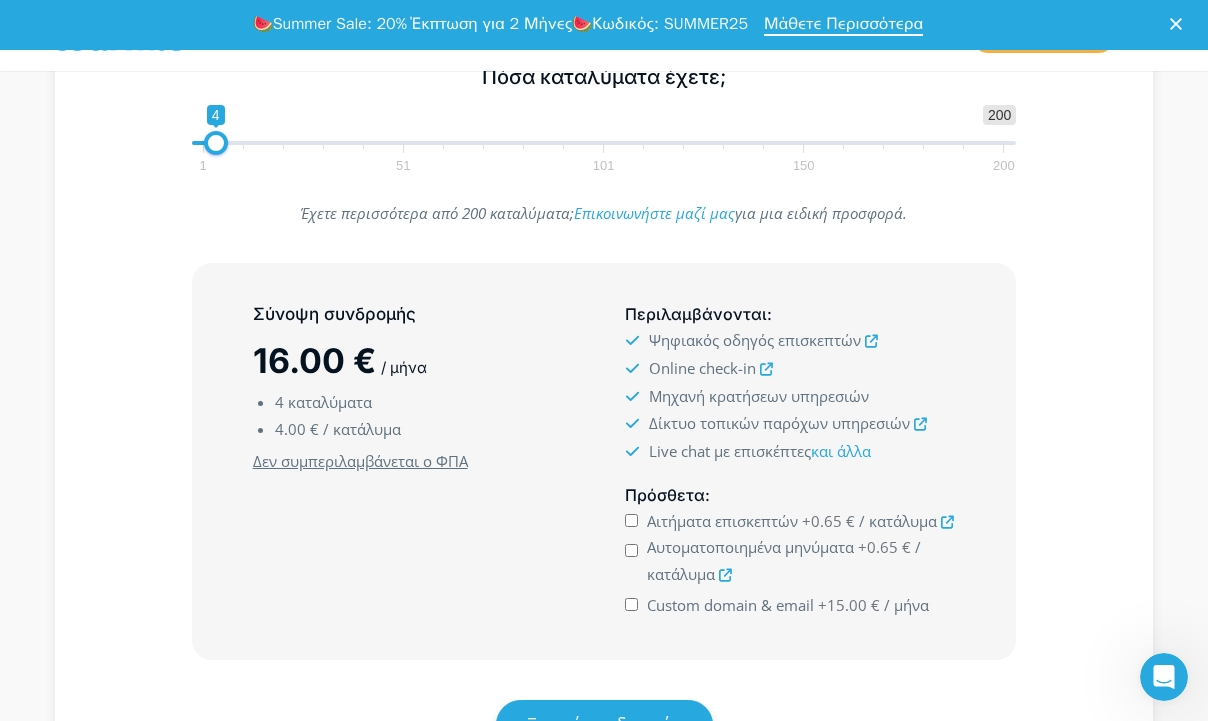 scroll, scrollTop: 501, scrollLeft: 0, axis: vertical 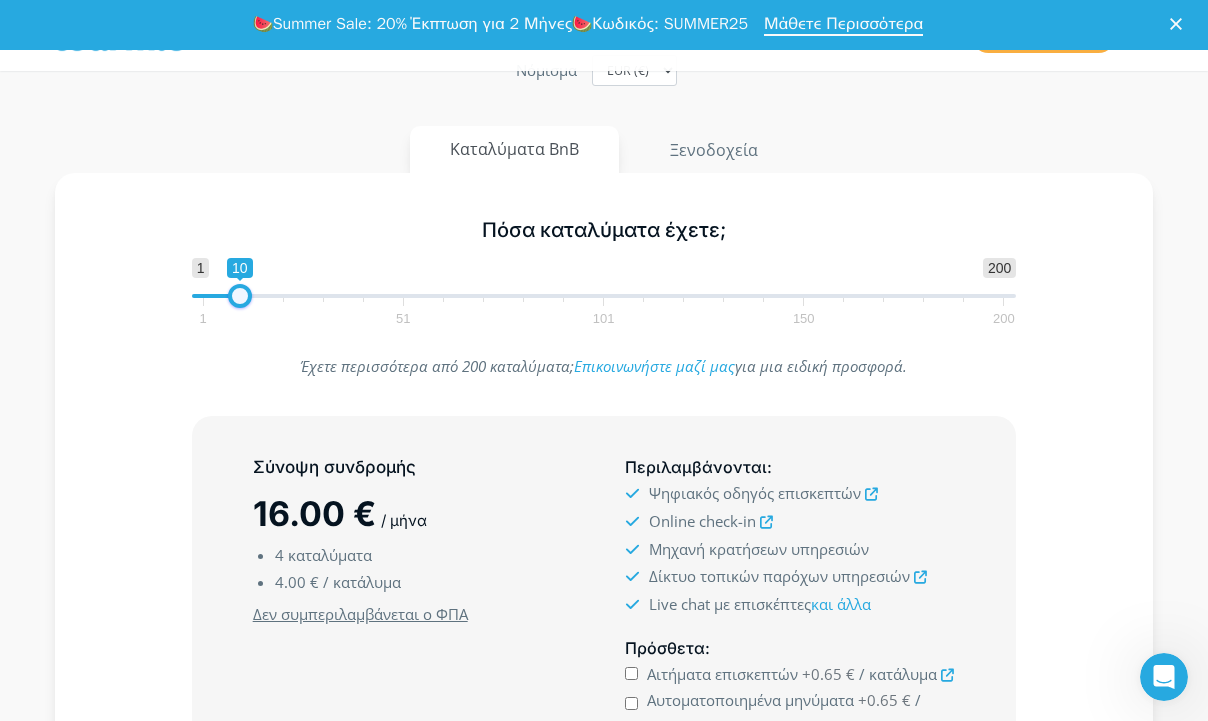 drag, startPoint x: 216, startPoint y: 295, endPoint x: 241, endPoint y: 296, distance: 25.019993 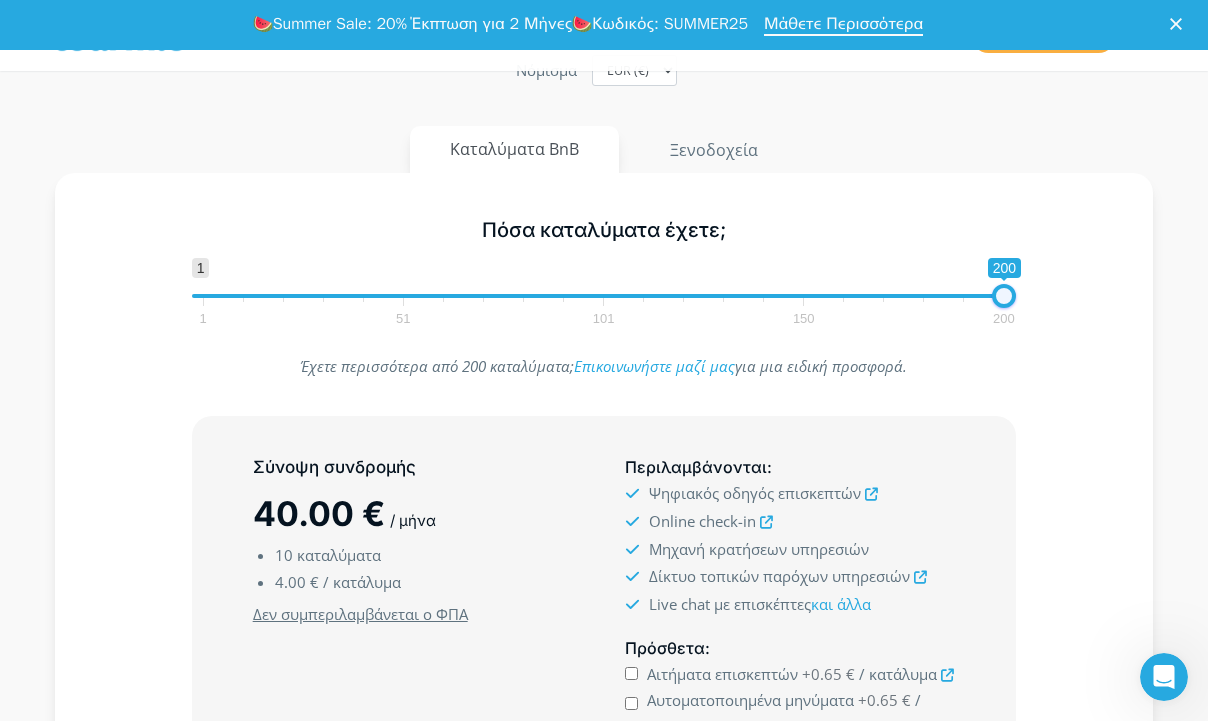 drag, startPoint x: 241, startPoint y: 296, endPoint x: 1052, endPoint y: 335, distance: 811.9372 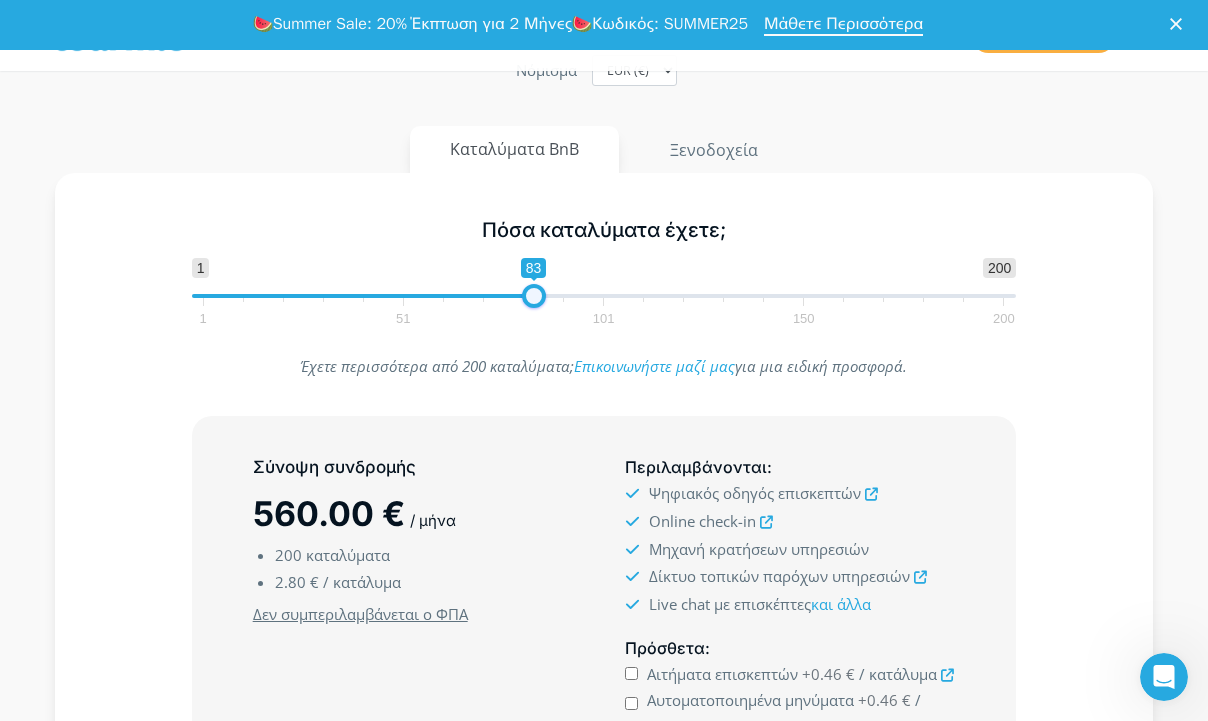 drag, startPoint x: 1003, startPoint y: 290, endPoint x: 528, endPoint y: 253, distance: 476.43887 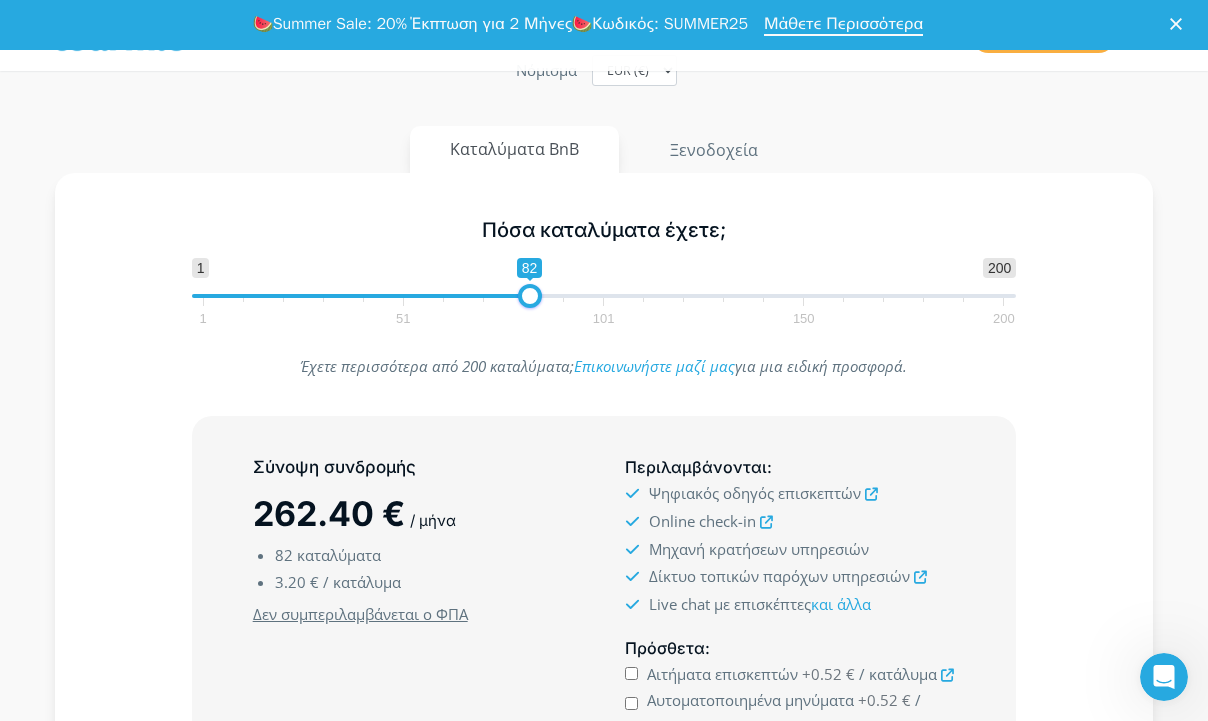 drag, startPoint x: 521, startPoint y: 282, endPoint x: 417, endPoint y: 283, distance: 104.00481 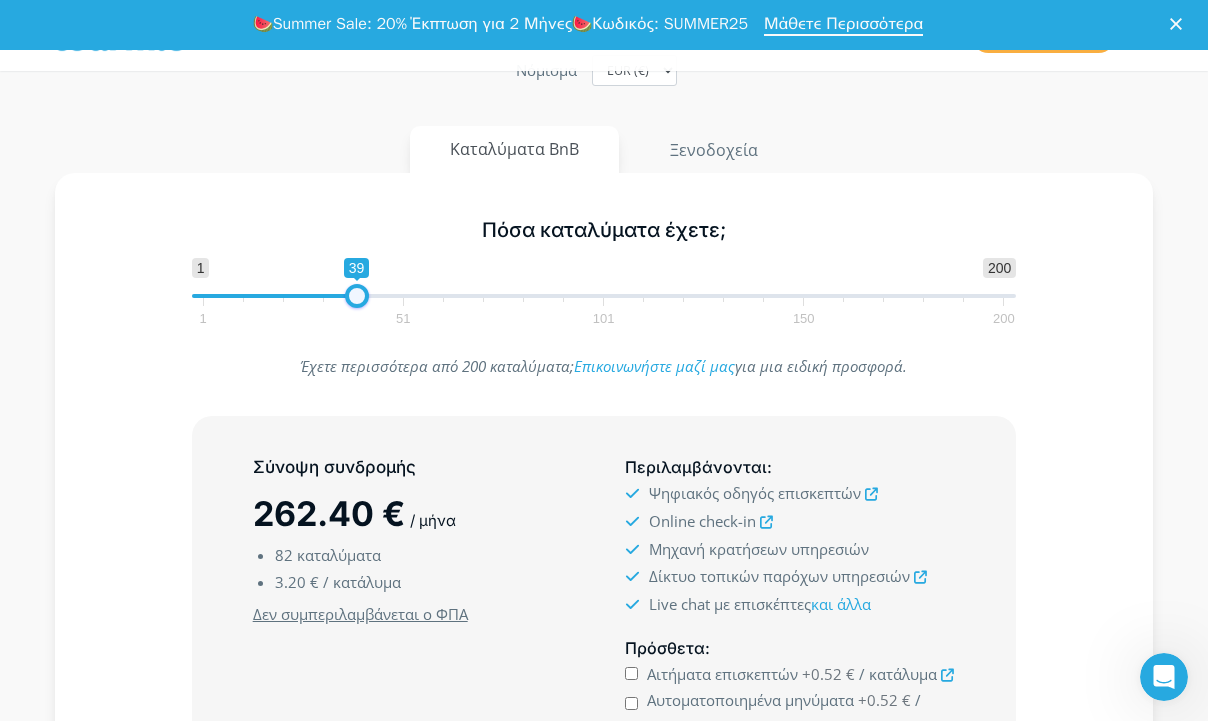 drag, startPoint x: 521, startPoint y: 290, endPoint x: 359, endPoint y: 280, distance: 162.30835 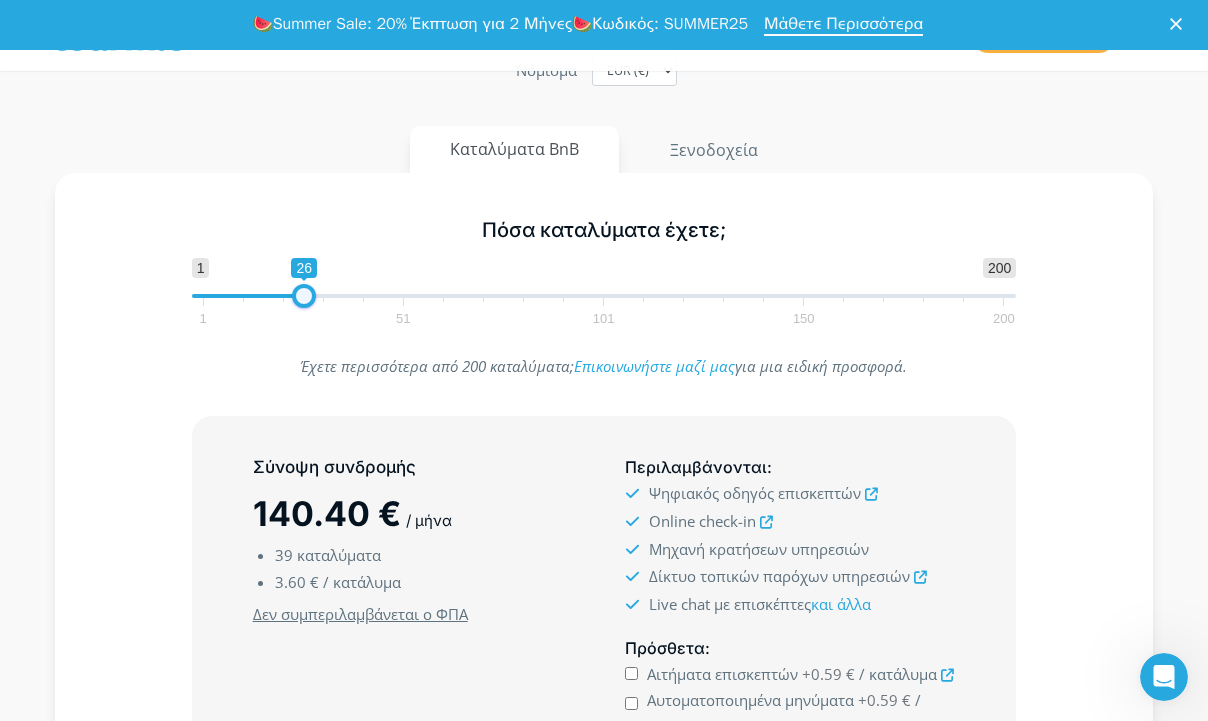 drag, startPoint x: 357, startPoint y: 279, endPoint x: 299, endPoint y: 277, distance: 58.034473 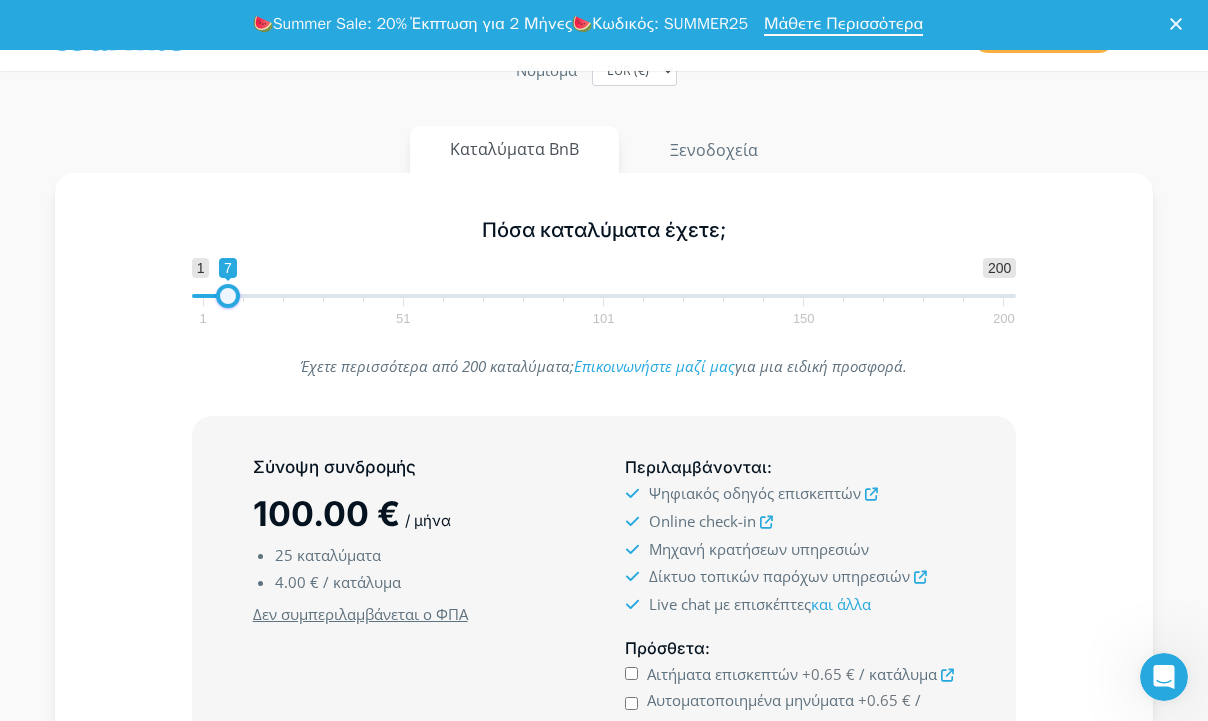 drag, startPoint x: 297, startPoint y: 289, endPoint x: 224, endPoint y: 277, distance: 73.97973 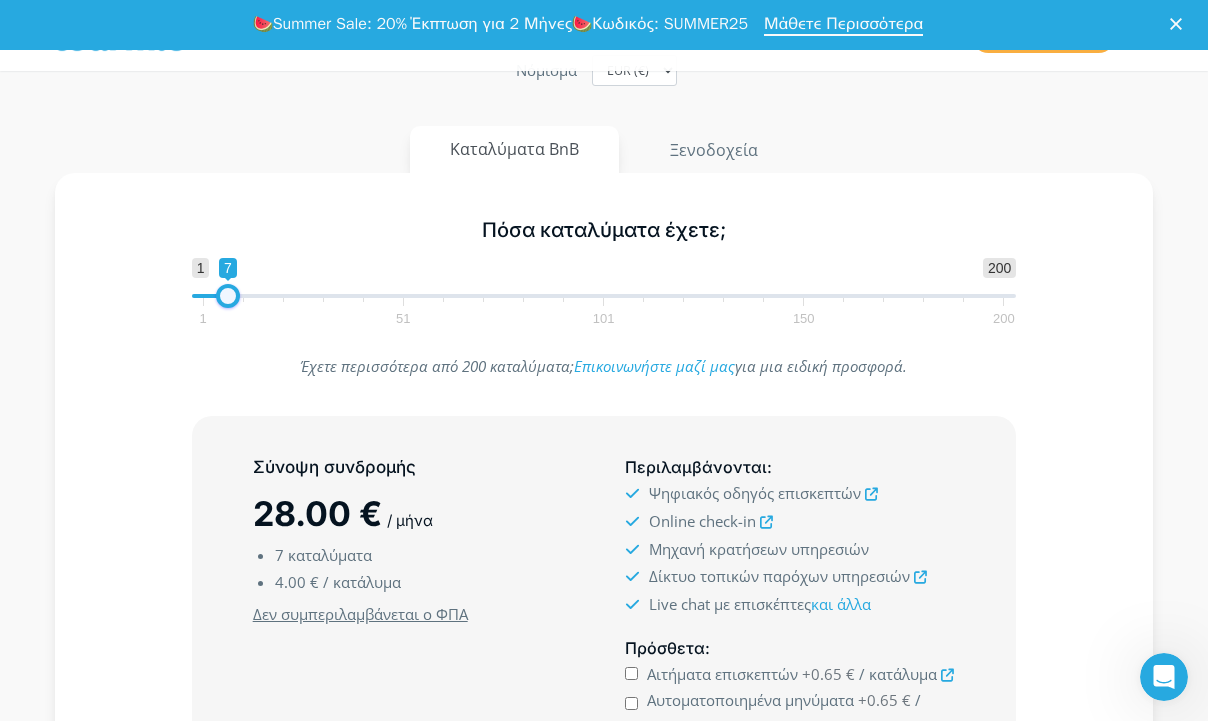 type on "1" 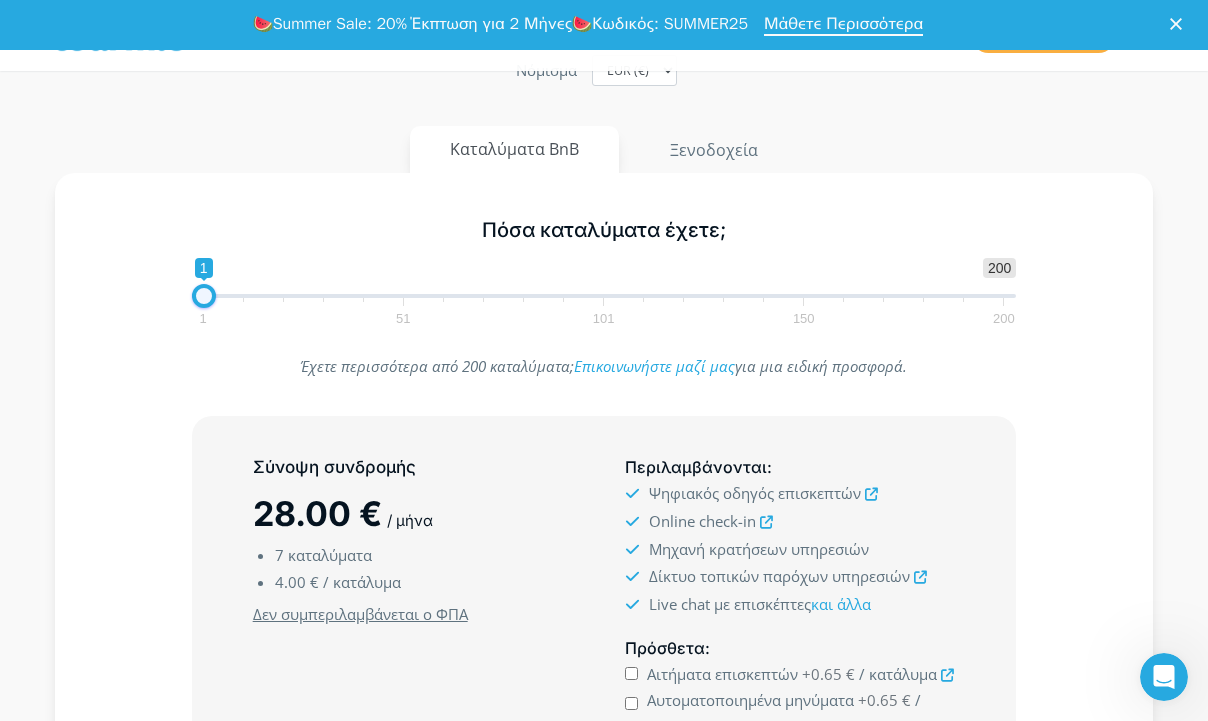 drag, startPoint x: 225, startPoint y: 286, endPoint x: 154, endPoint y: 275, distance: 71.84706 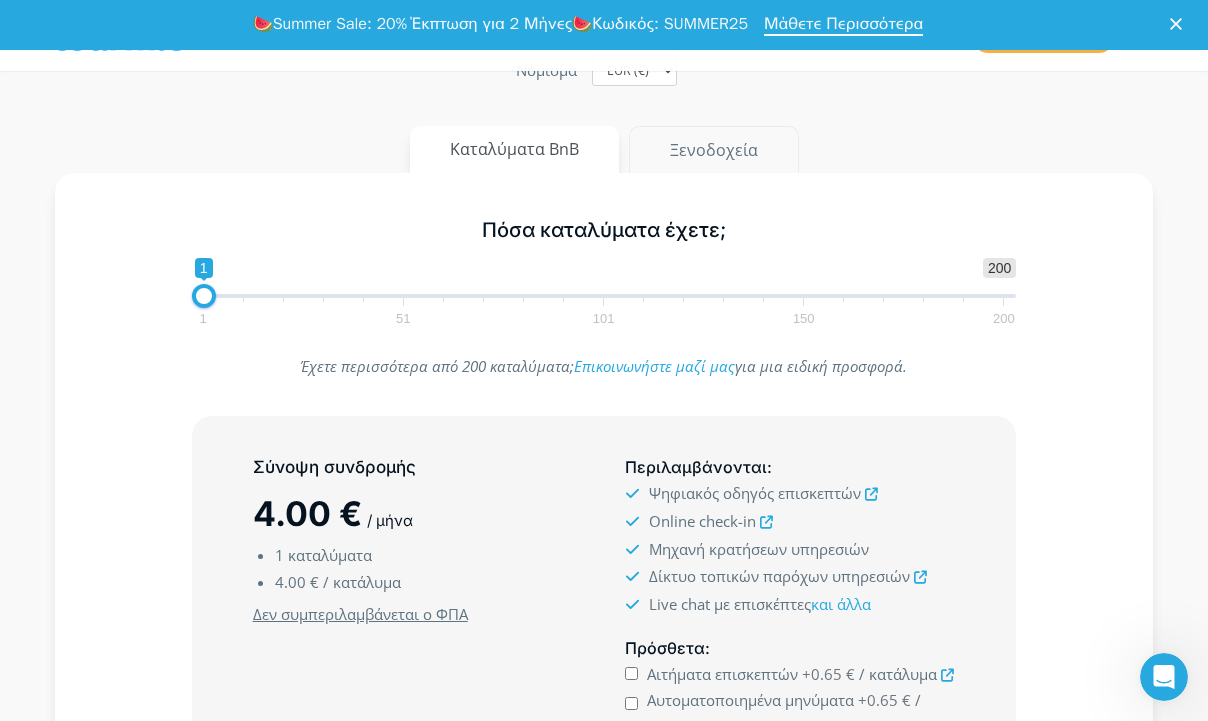 click on "Ξενοδοχεία" at bounding box center [714, 150] 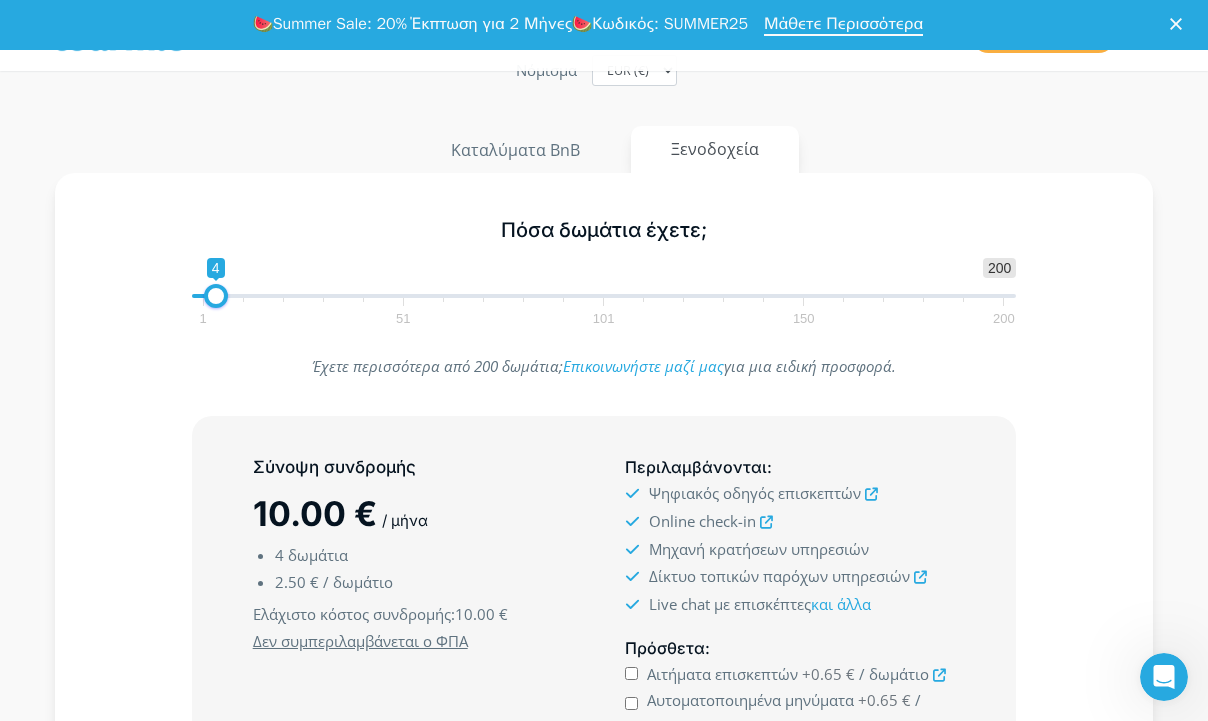 scroll, scrollTop: 344, scrollLeft: 0, axis: vertical 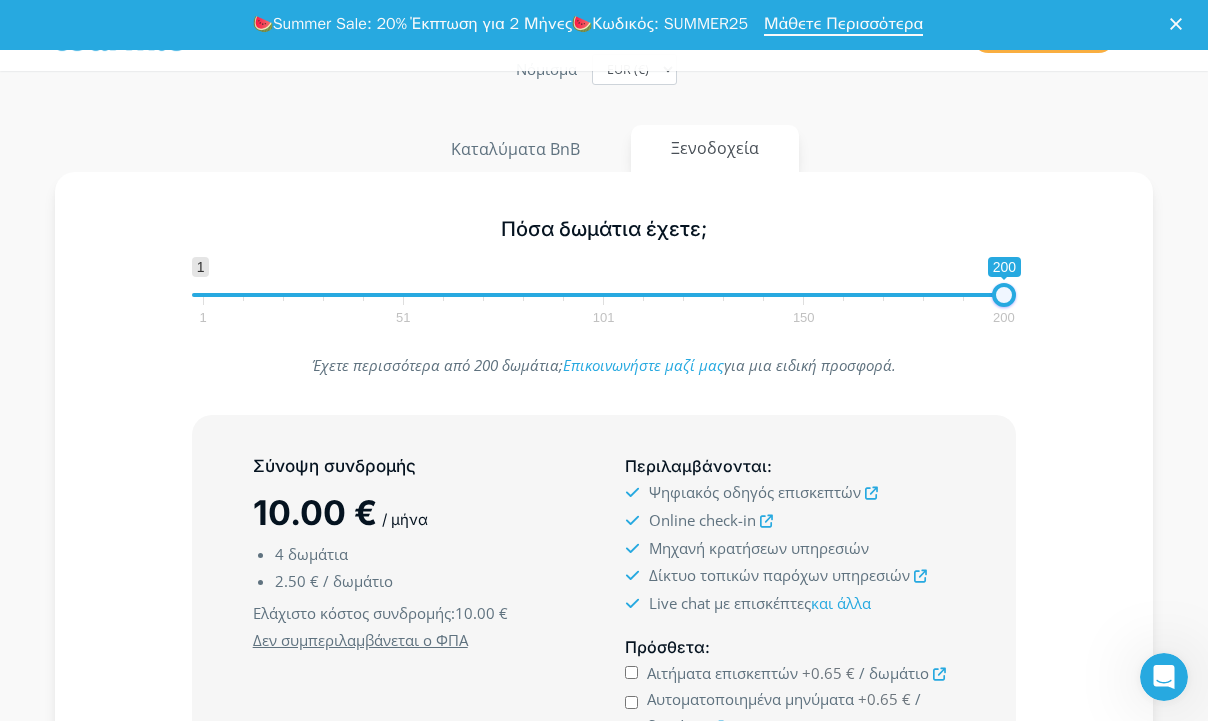 drag, startPoint x: 261, startPoint y: 297, endPoint x: 1001, endPoint y: 304, distance: 740.0331 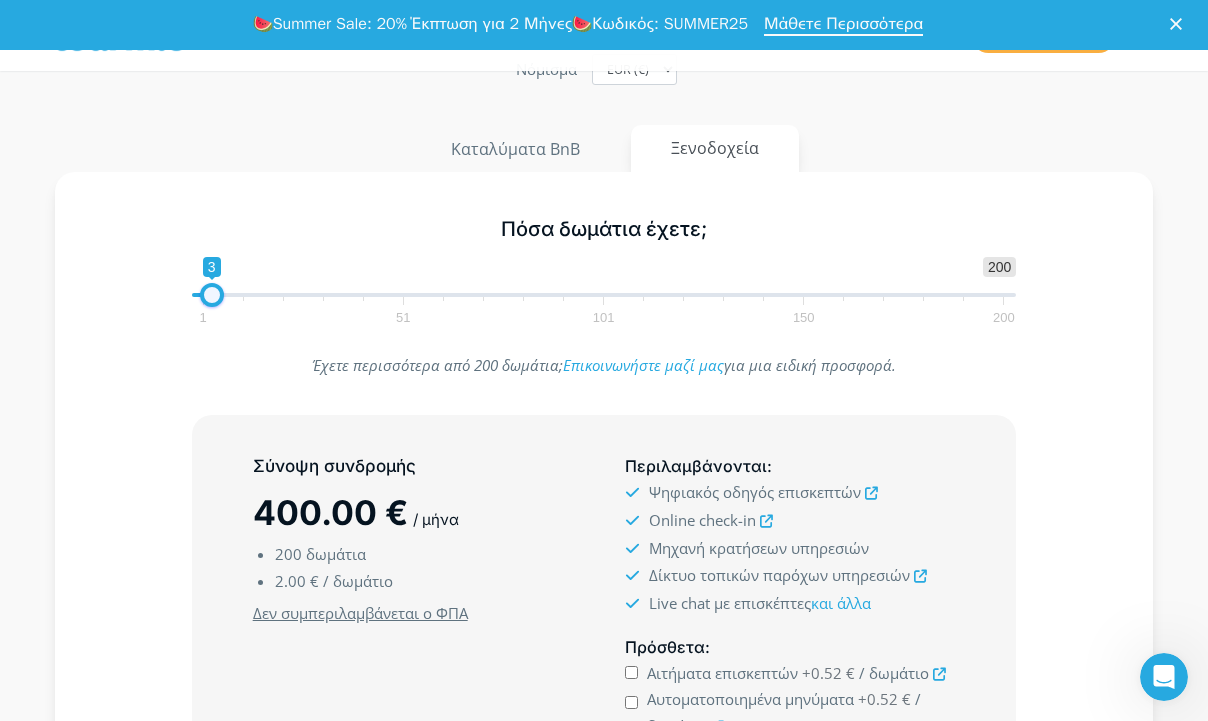 type on "1" 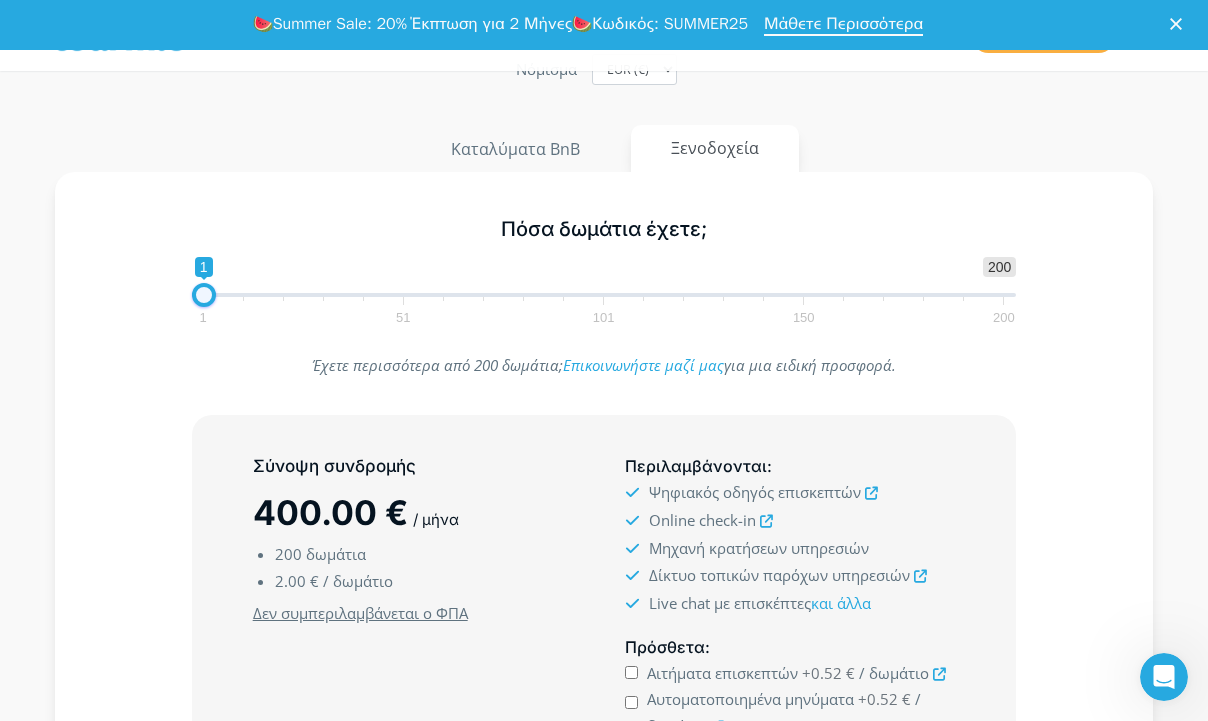drag, startPoint x: 979, startPoint y: 303, endPoint x: 203, endPoint y: 312, distance: 776.0522 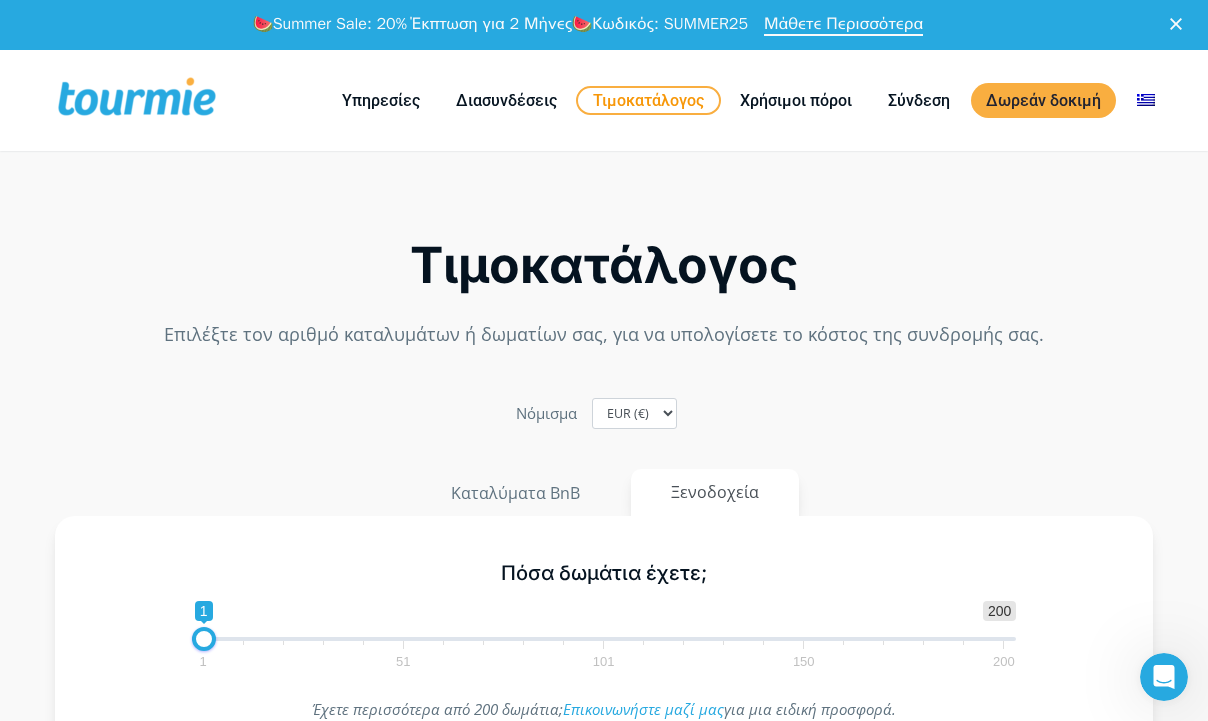 scroll, scrollTop: 0, scrollLeft: 0, axis: both 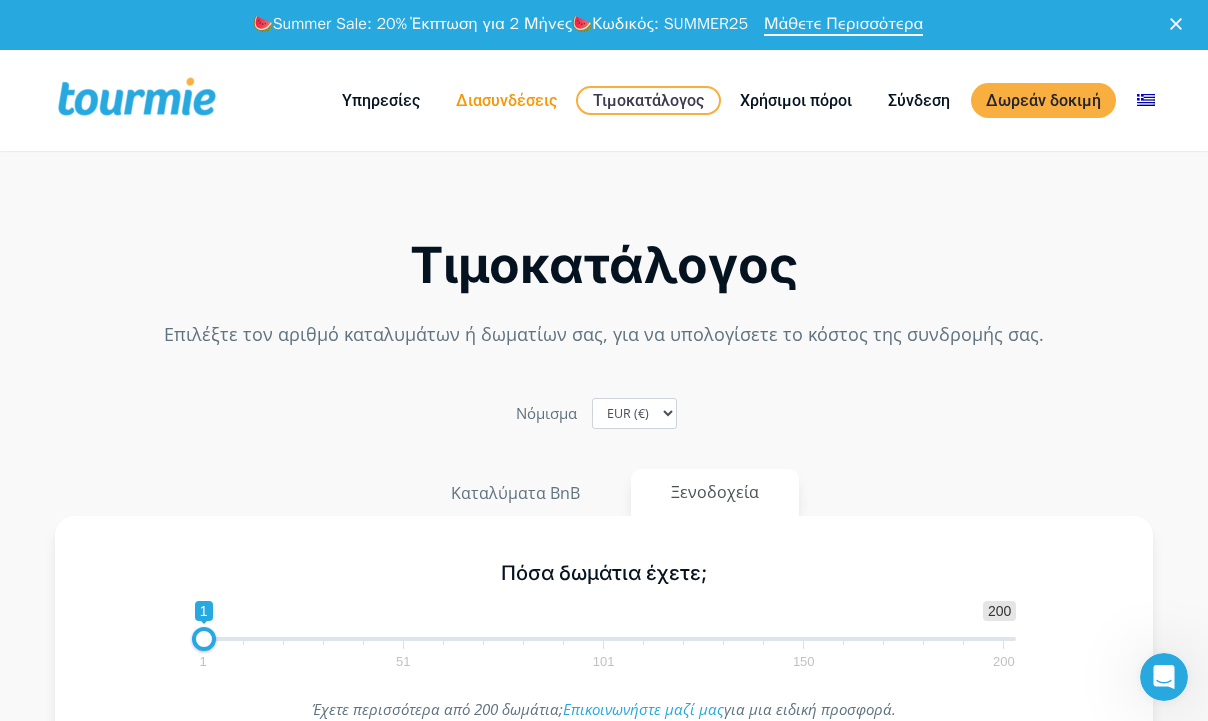 click on "Διασυνδέσεις" at bounding box center [506, 100] 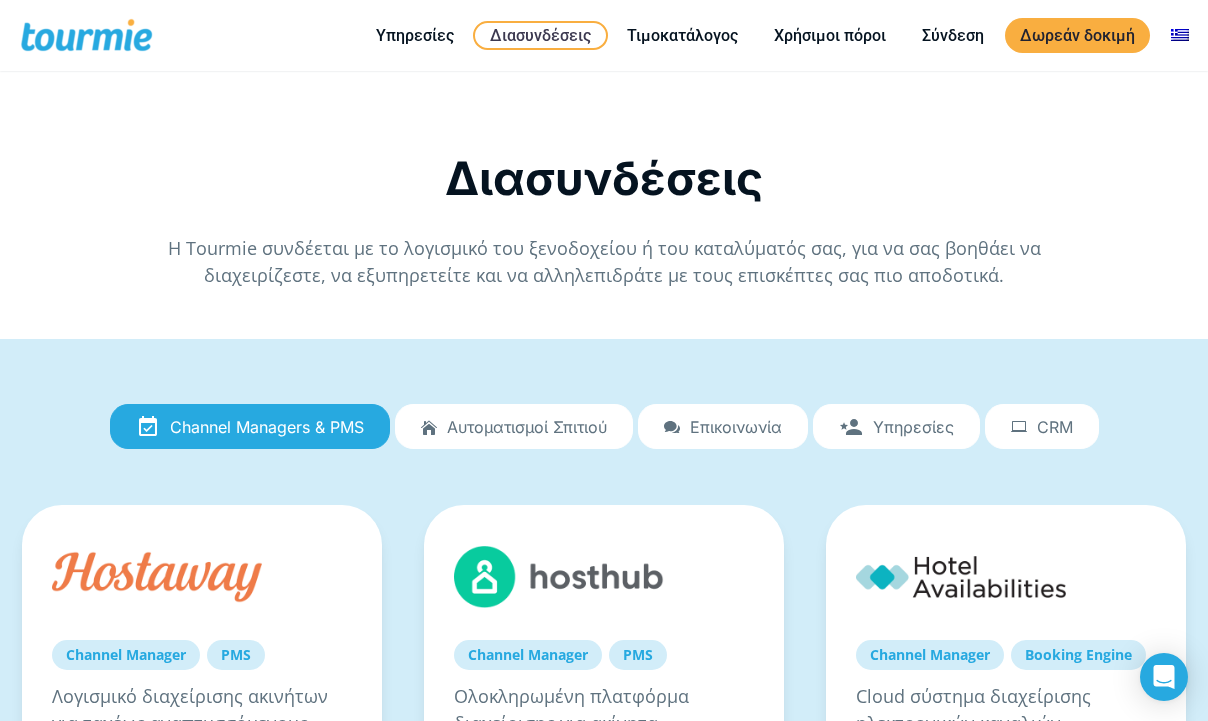 scroll, scrollTop: 176, scrollLeft: 0, axis: vertical 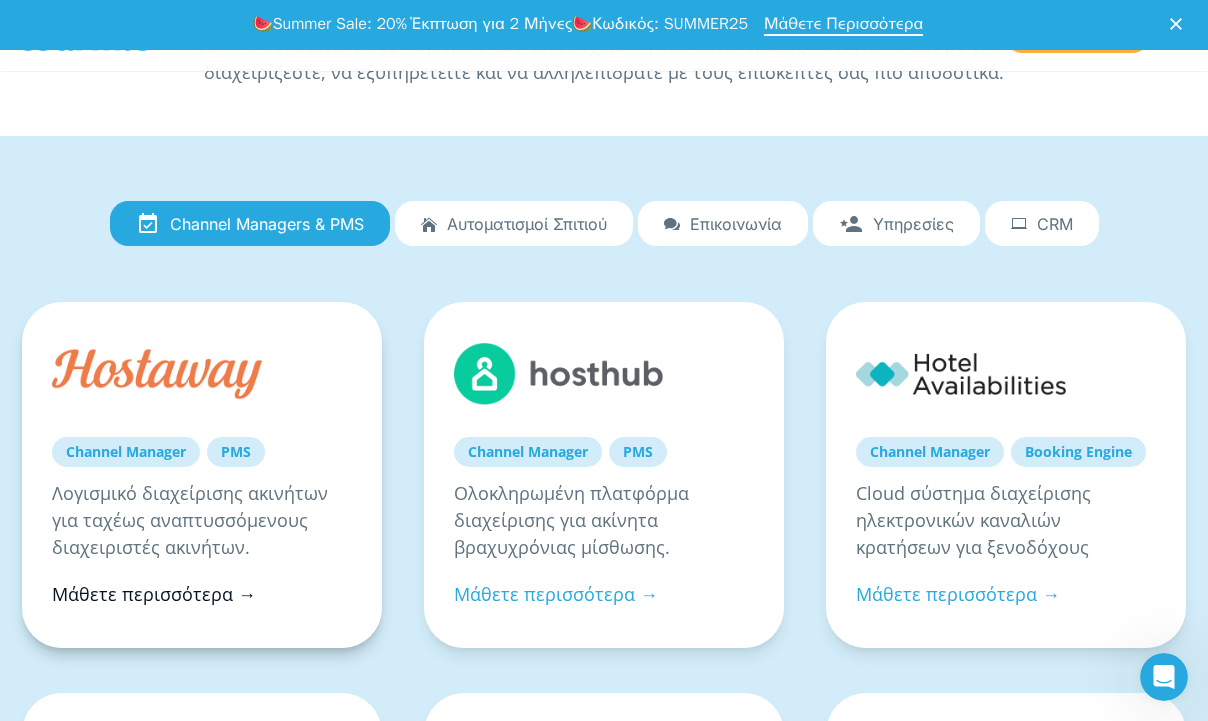 click on "Μάθετε περισσότερα →" at bounding box center (154, 594) 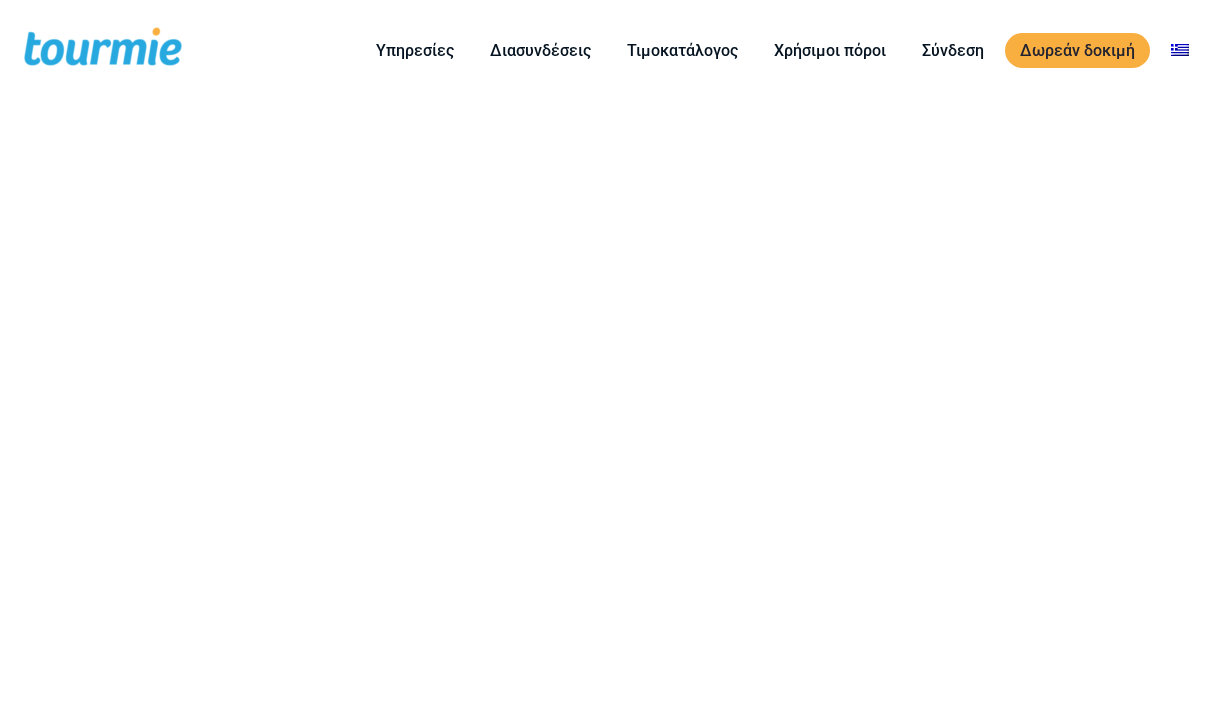 scroll, scrollTop: 0, scrollLeft: 0, axis: both 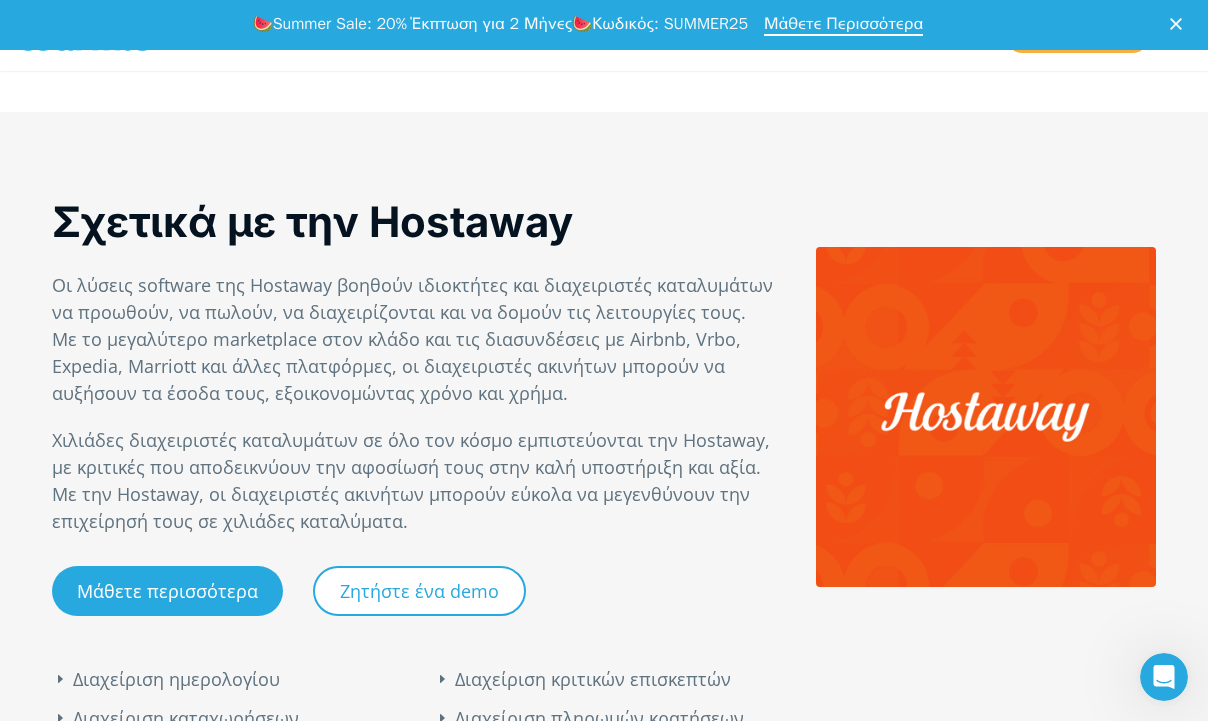 click on "Ζητήστε ένα demo" at bounding box center [419, 591] 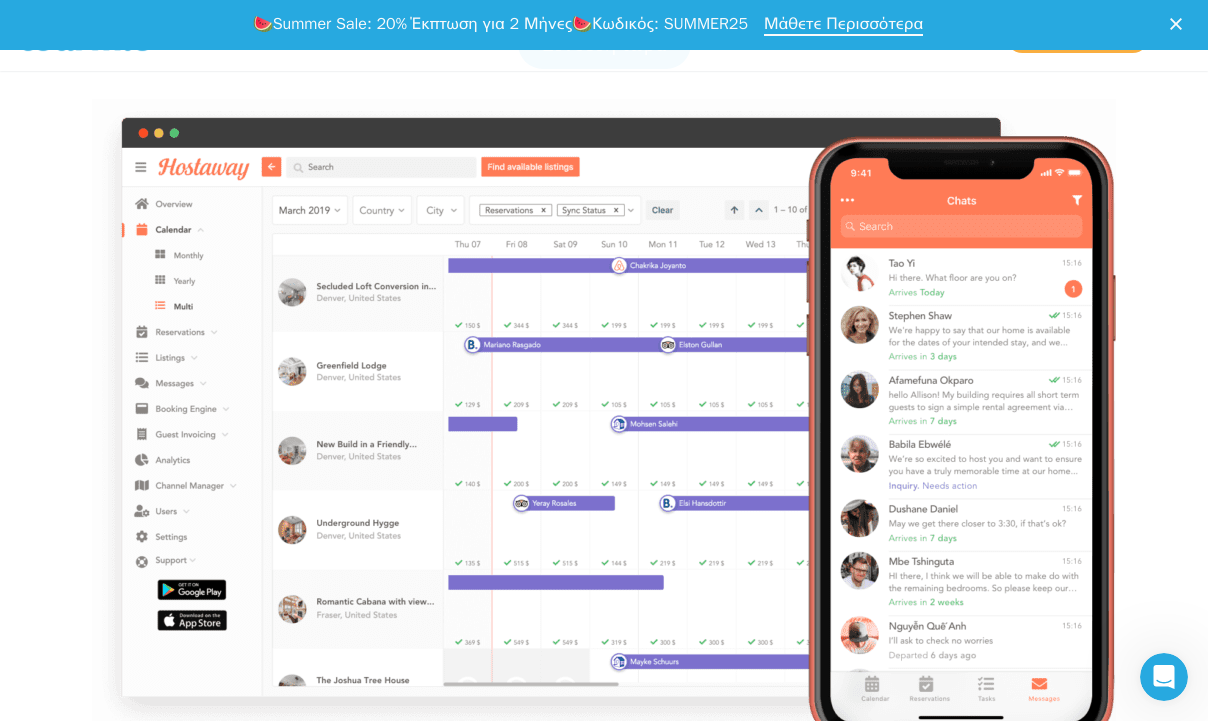 scroll, scrollTop: 388, scrollLeft: 0, axis: vertical 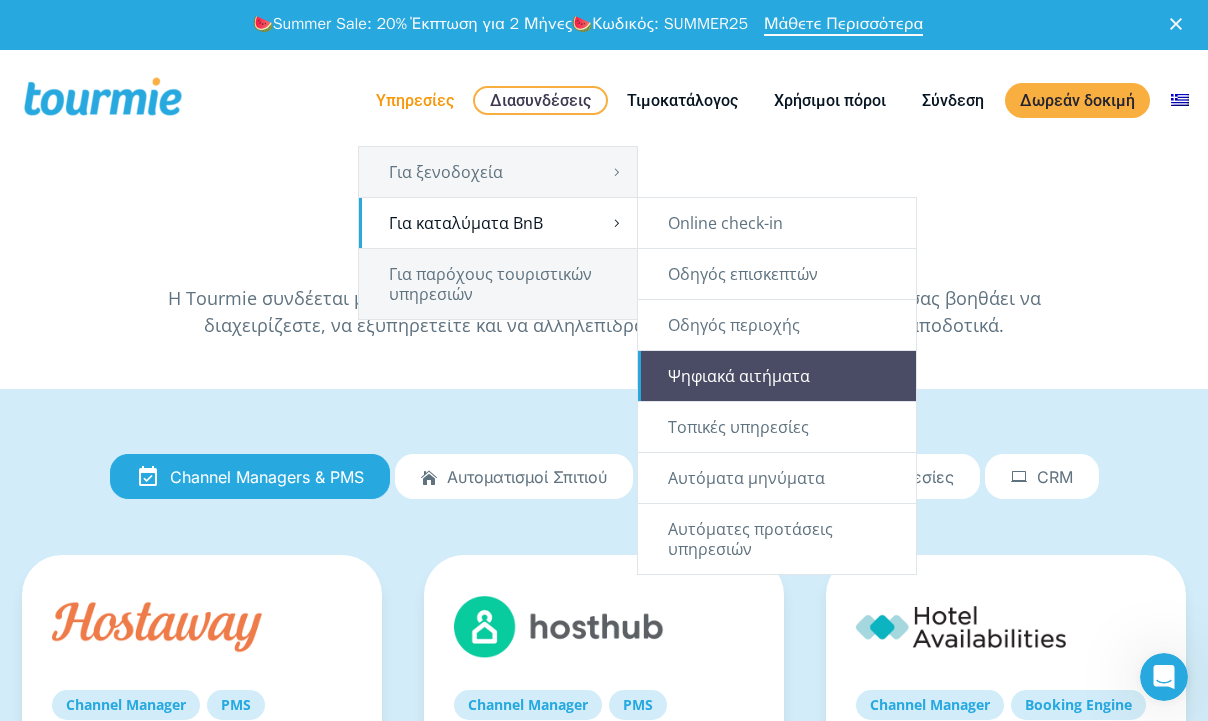 click on "Ψηφιακά αιτήματα" at bounding box center (777, 376) 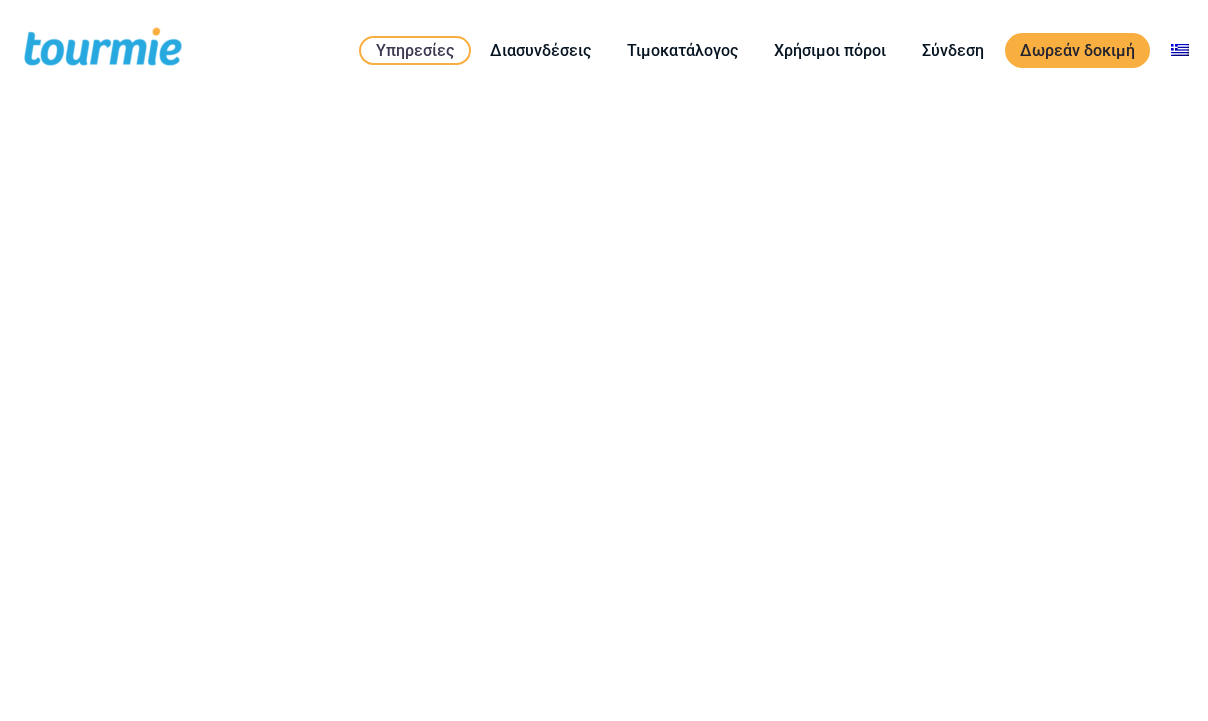 scroll, scrollTop: 0, scrollLeft: 0, axis: both 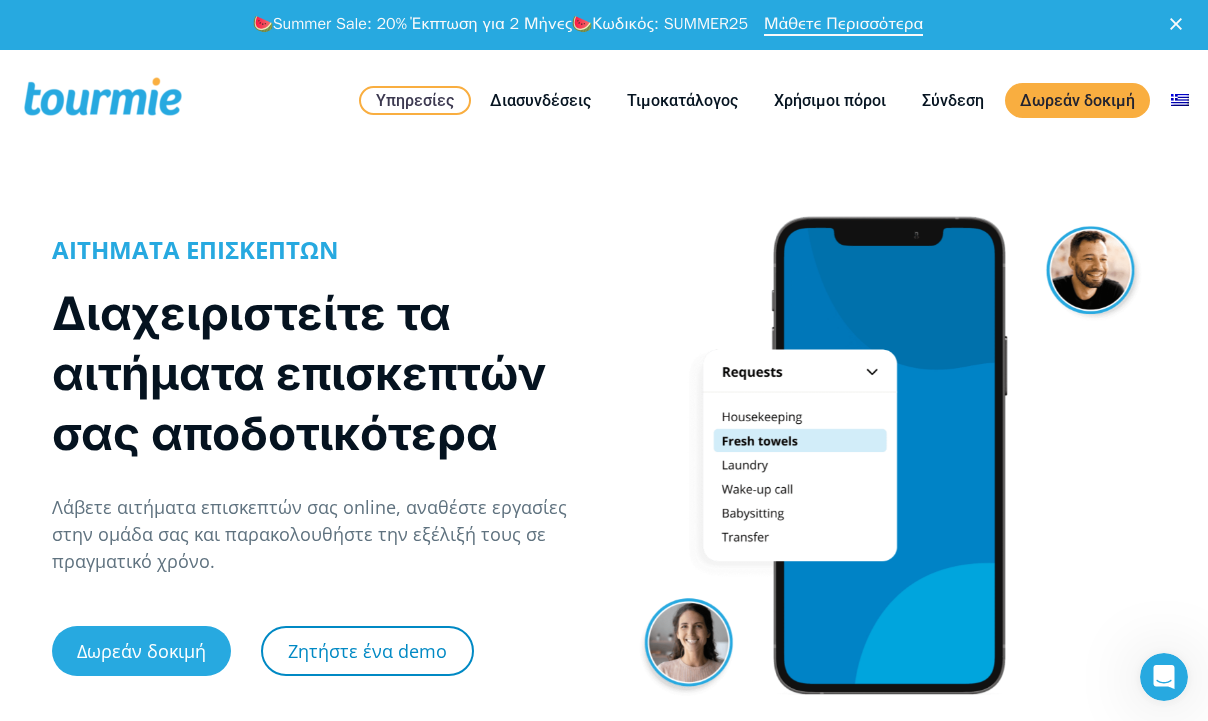 click on "Ζητήστε ένα demo" at bounding box center [367, 651] 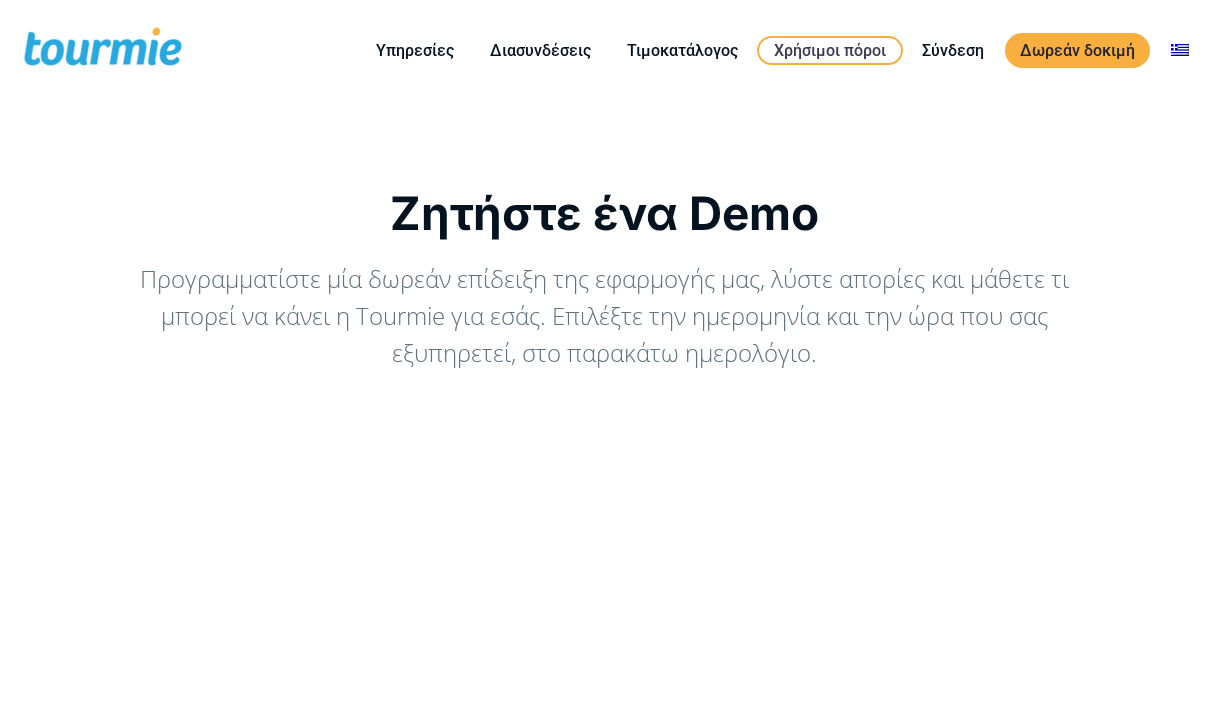 scroll, scrollTop: 0, scrollLeft: 0, axis: both 